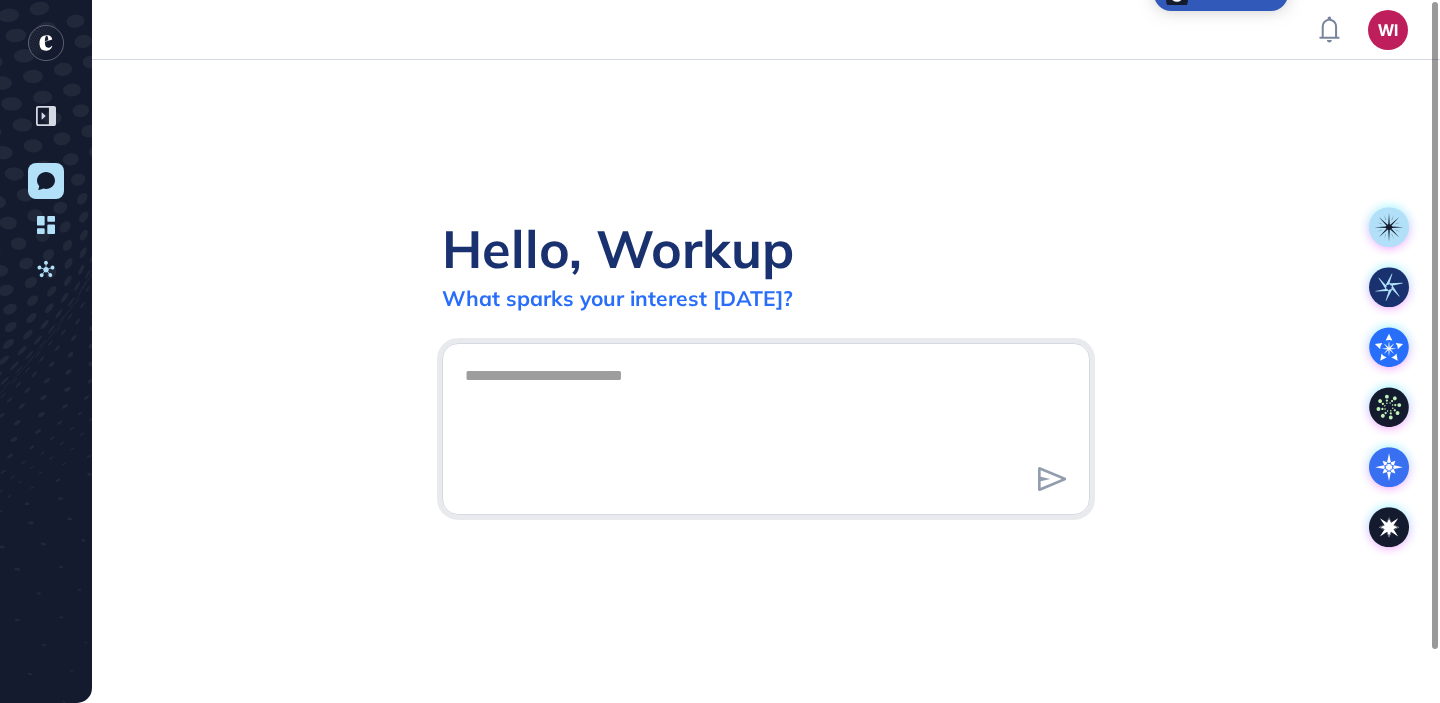scroll, scrollTop: 0, scrollLeft: 0, axis: both 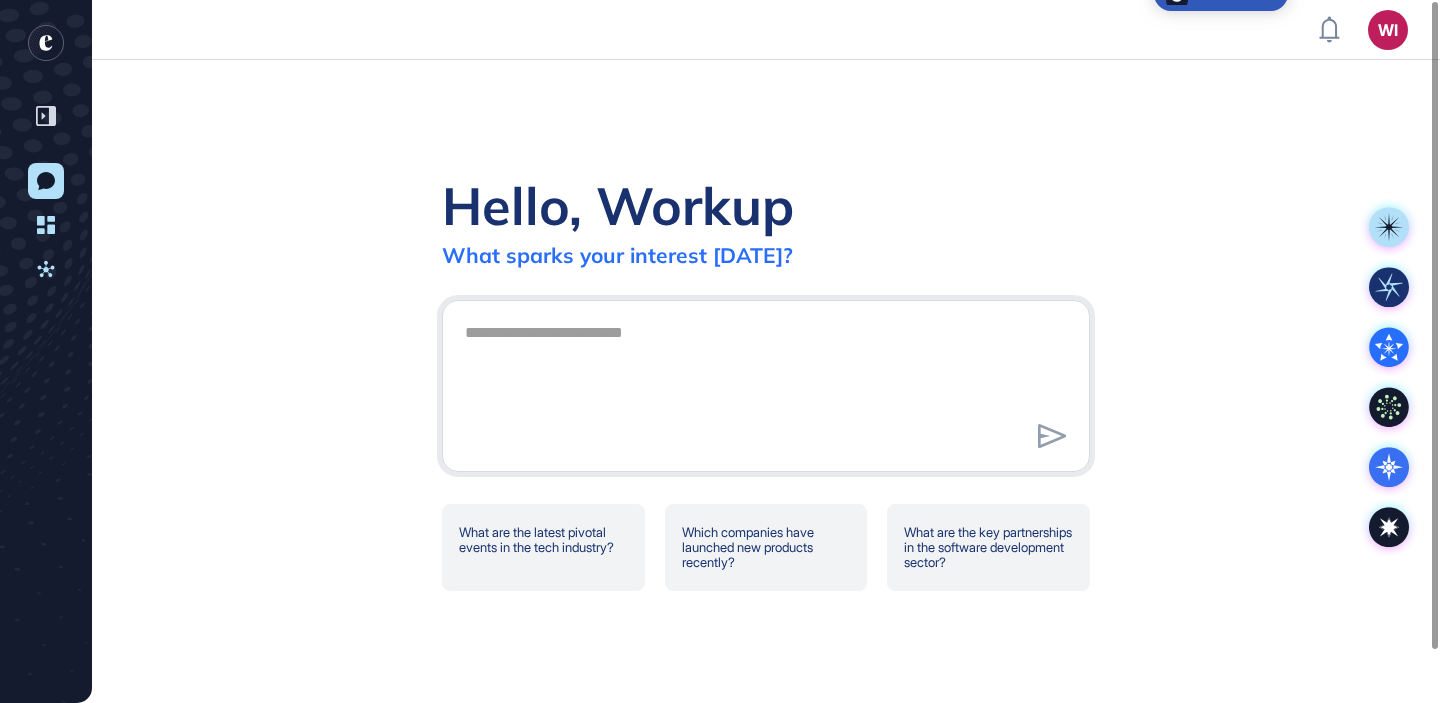 click on "Hello, Workup What sparks your interest [DATE]?" at bounding box center (766, 220) 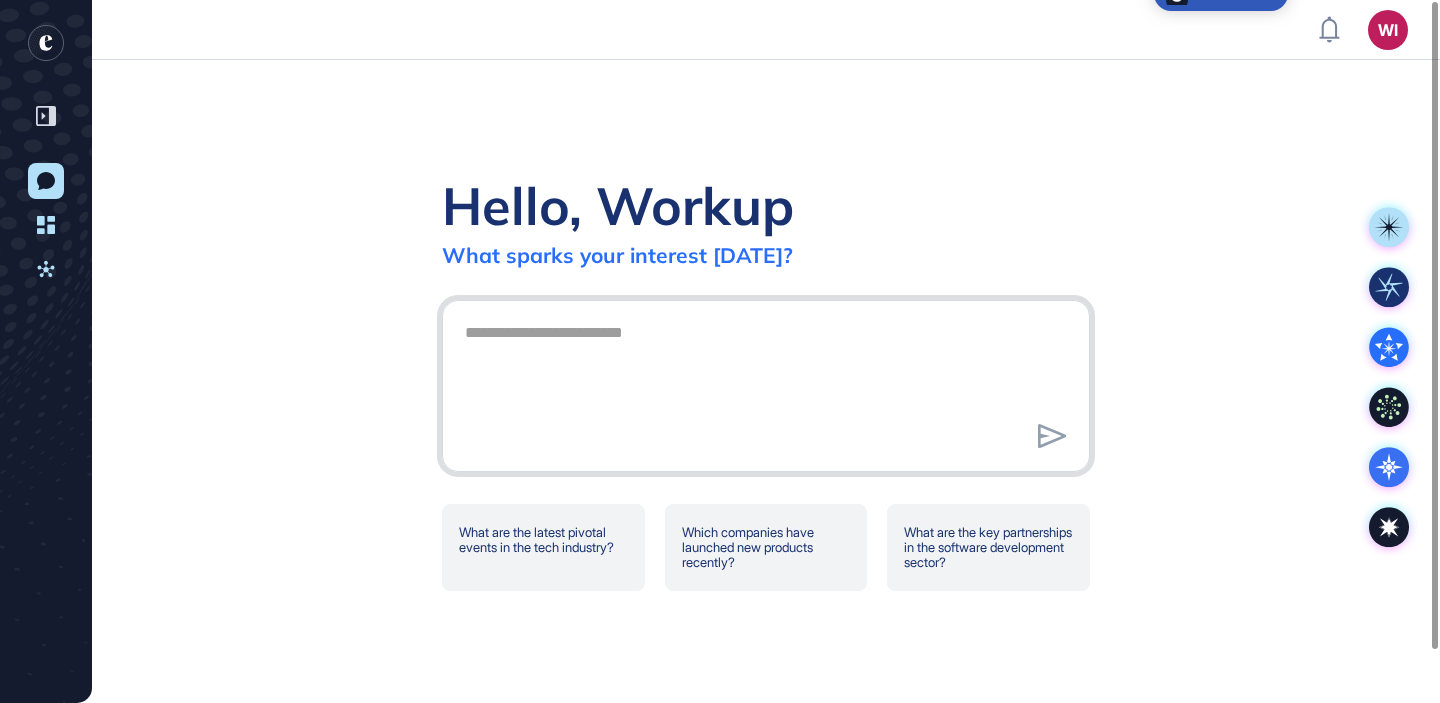click at bounding box center [766, 383] 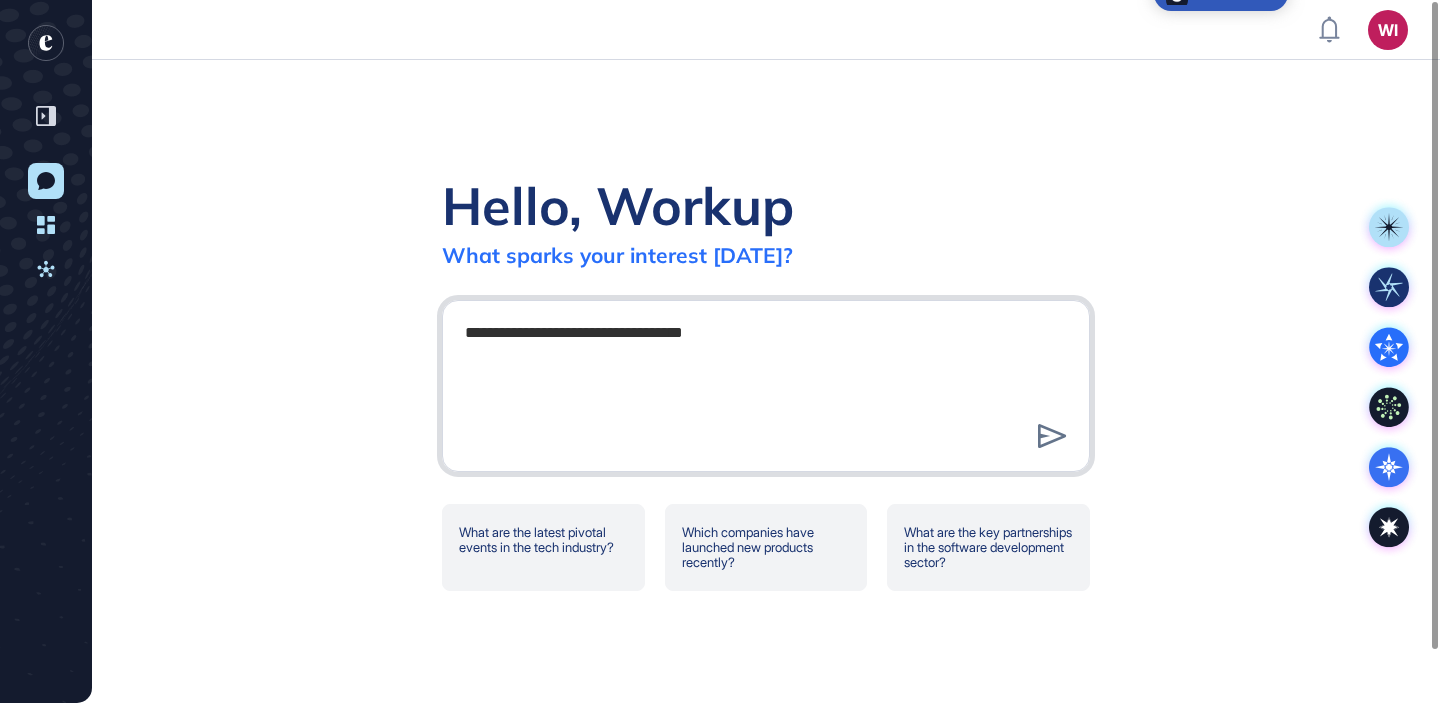 type on "**********" 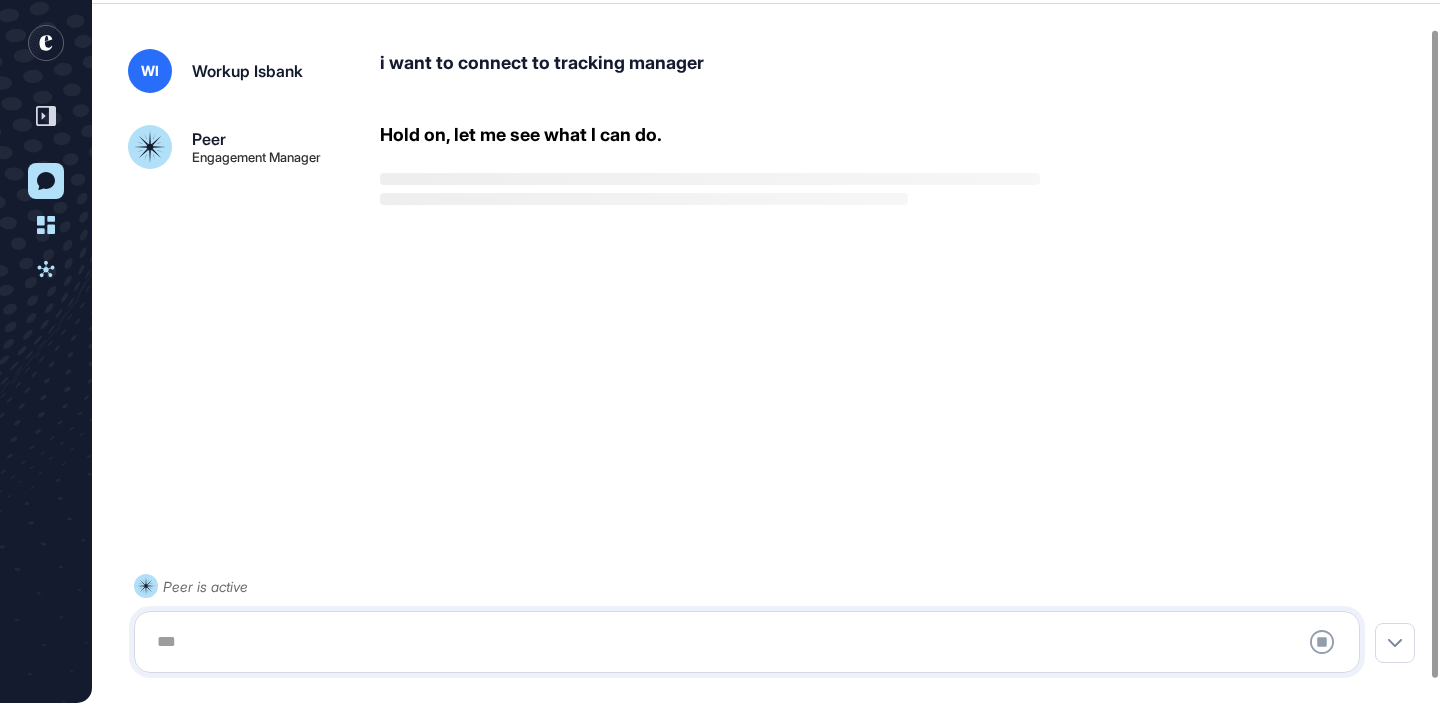 scroll, scrollTop: 56, scrollLeft: 0, axis: vertical 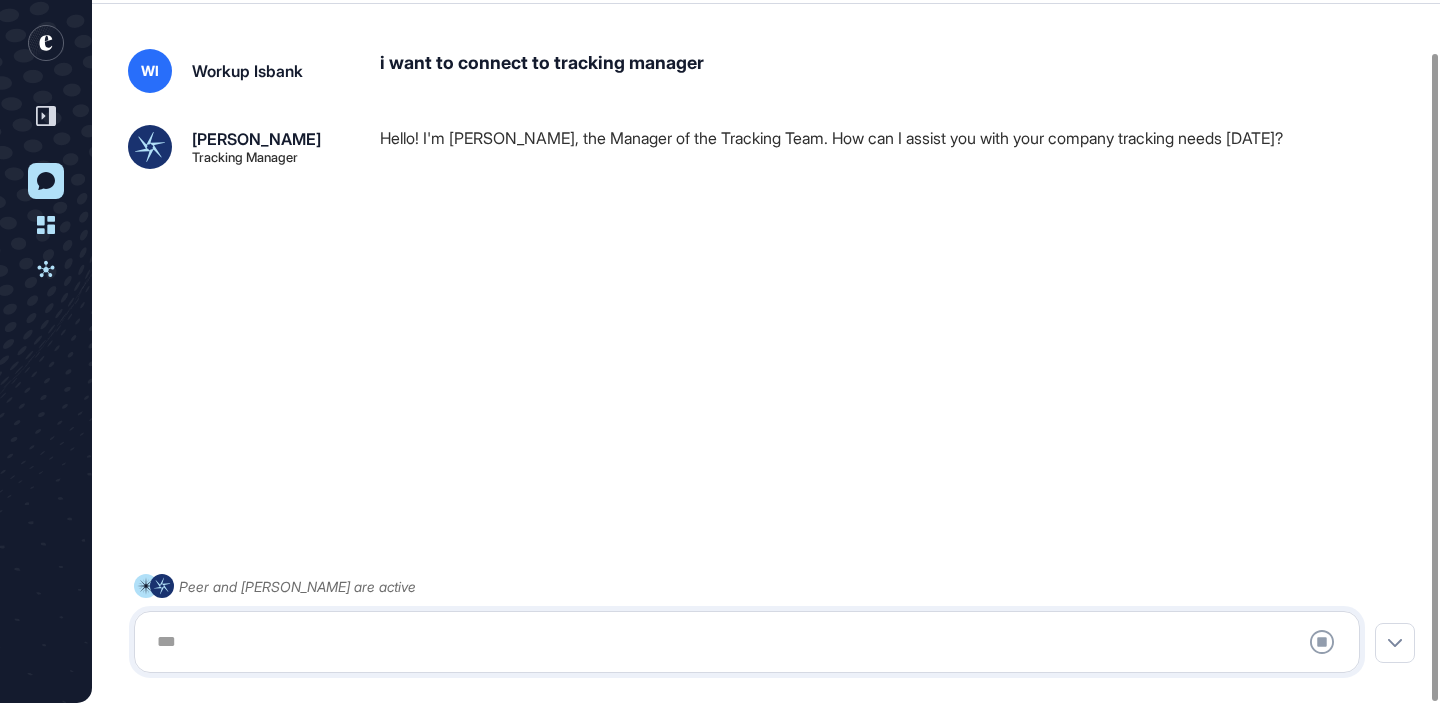 click at bounding box center (747, 642) 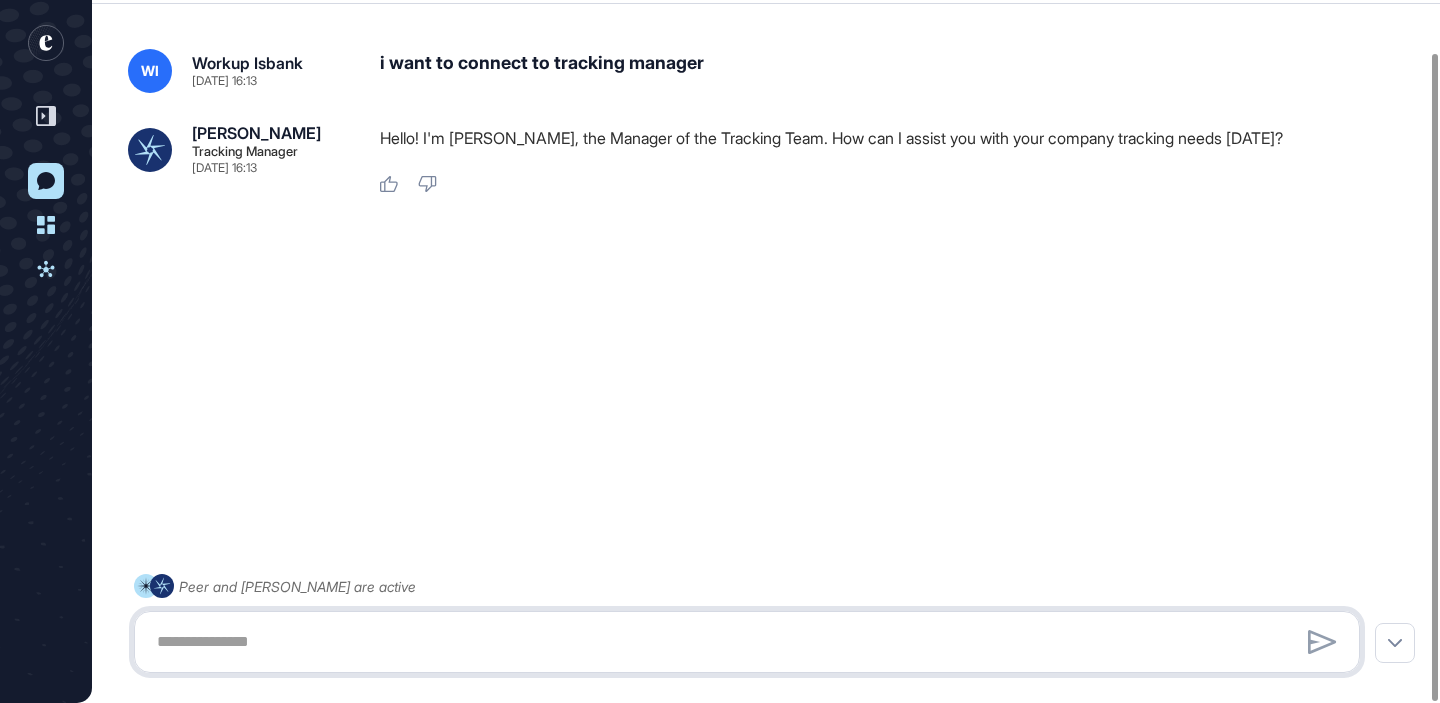 click at bounding box center (747, 642) 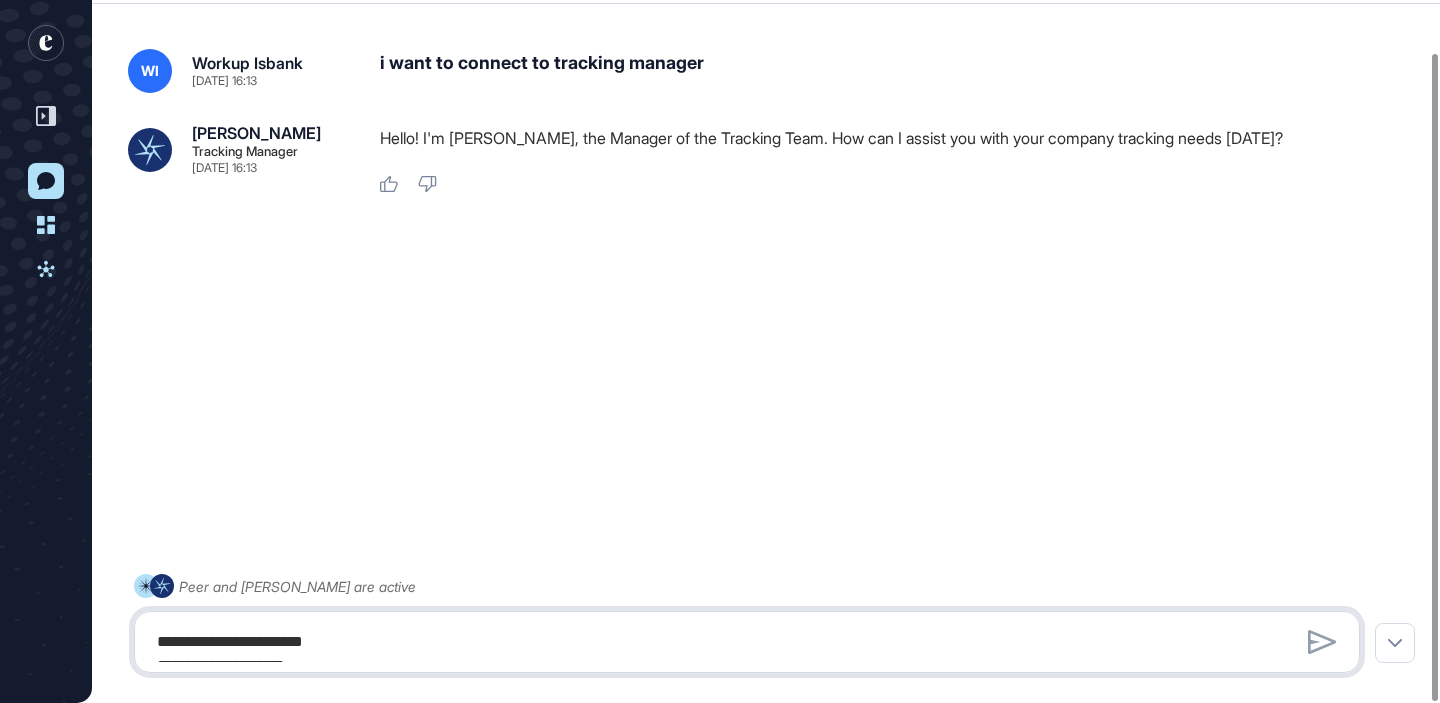 scroll, scrollTop: 173, scrollLeft: 0, axis: vertical 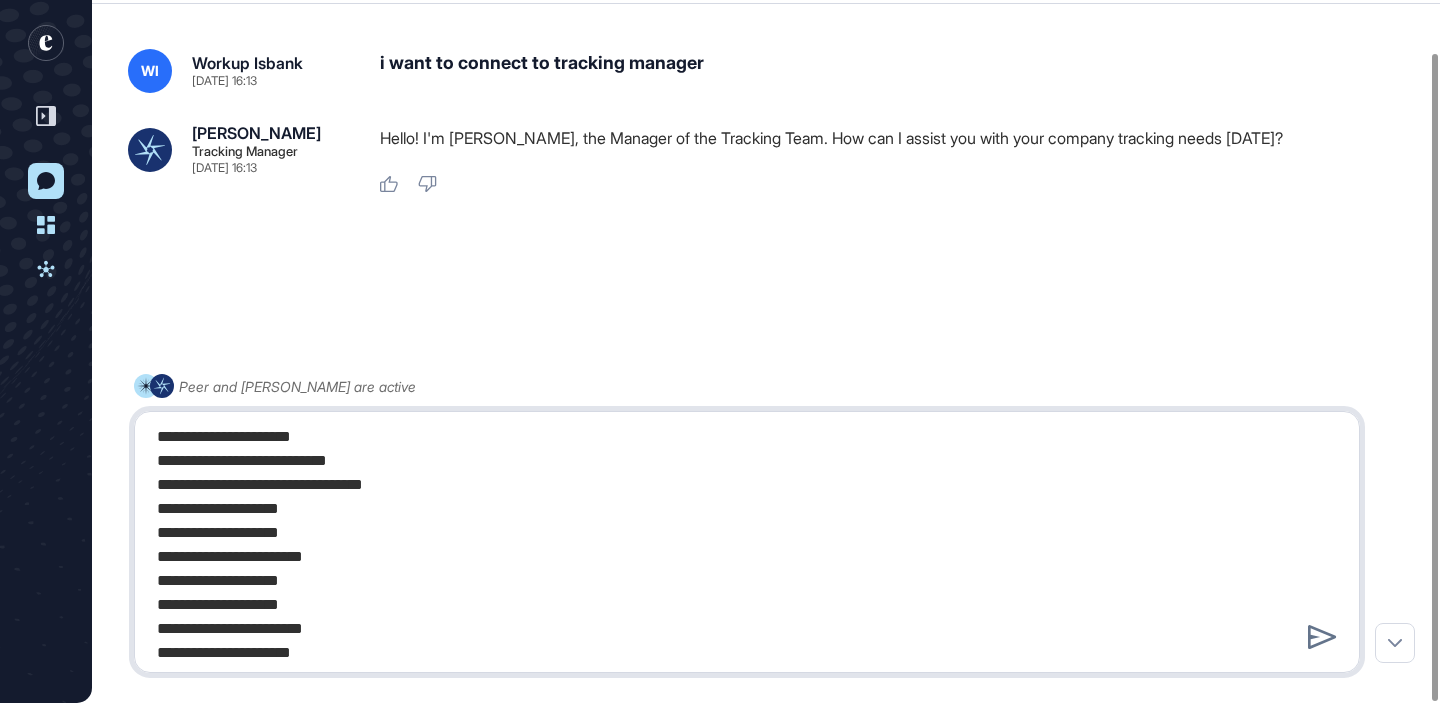 type on "**********" 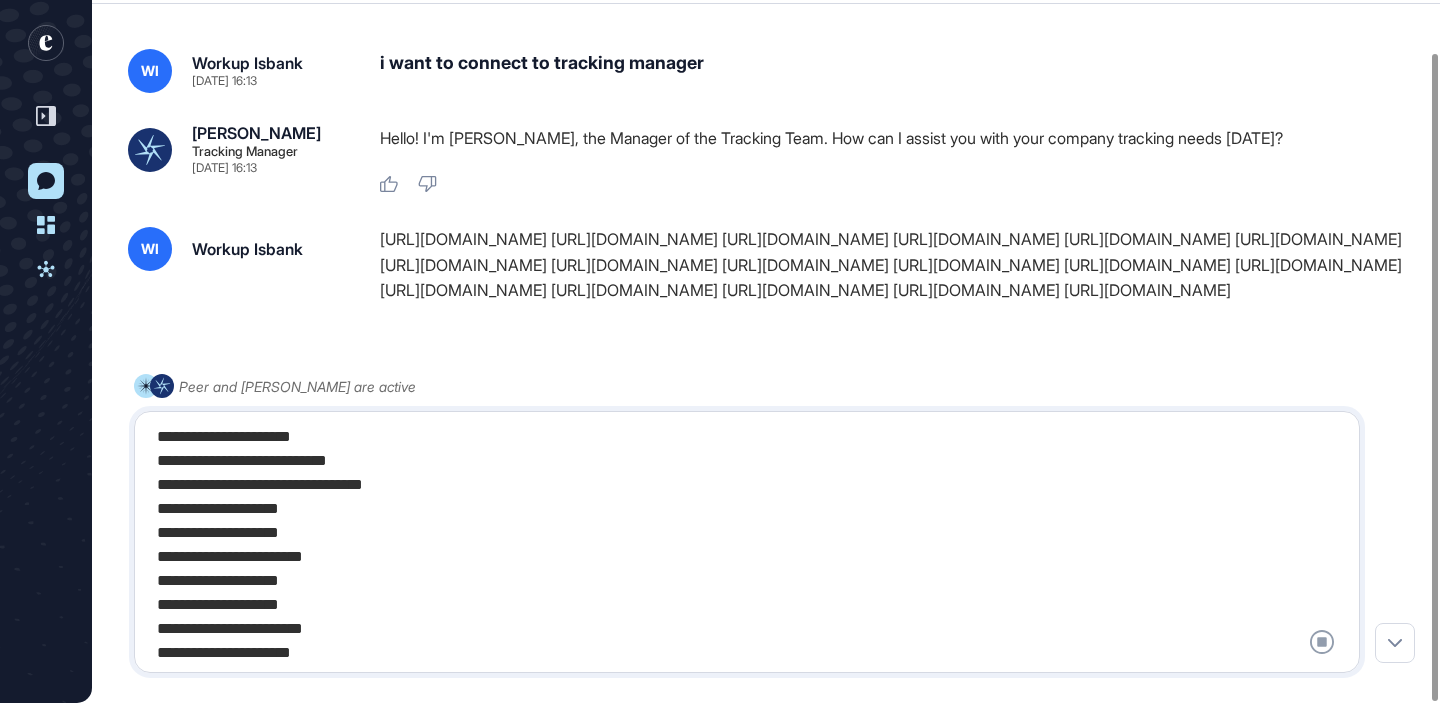 scroll, scrollTop: 0, scrollLeft: 0, axis: both 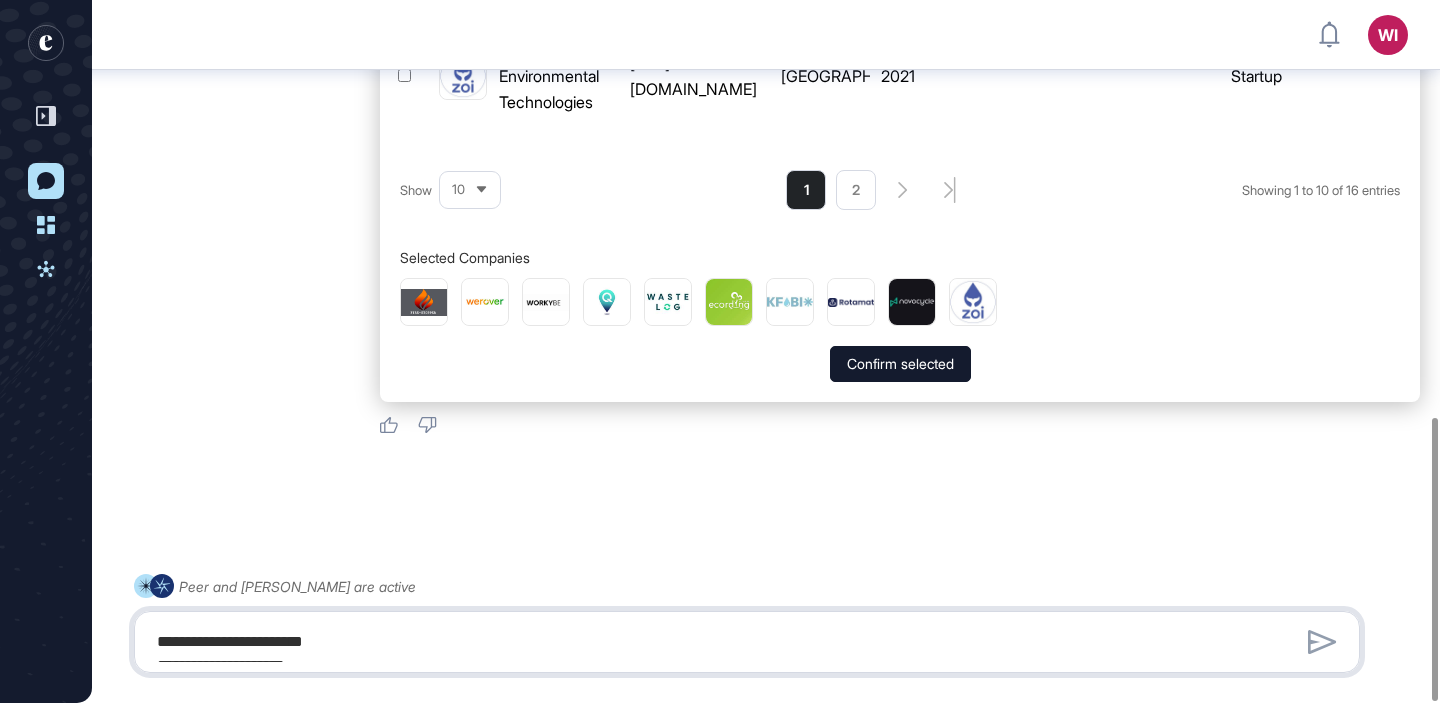 click on "**********" at bounding box center (747, 642) 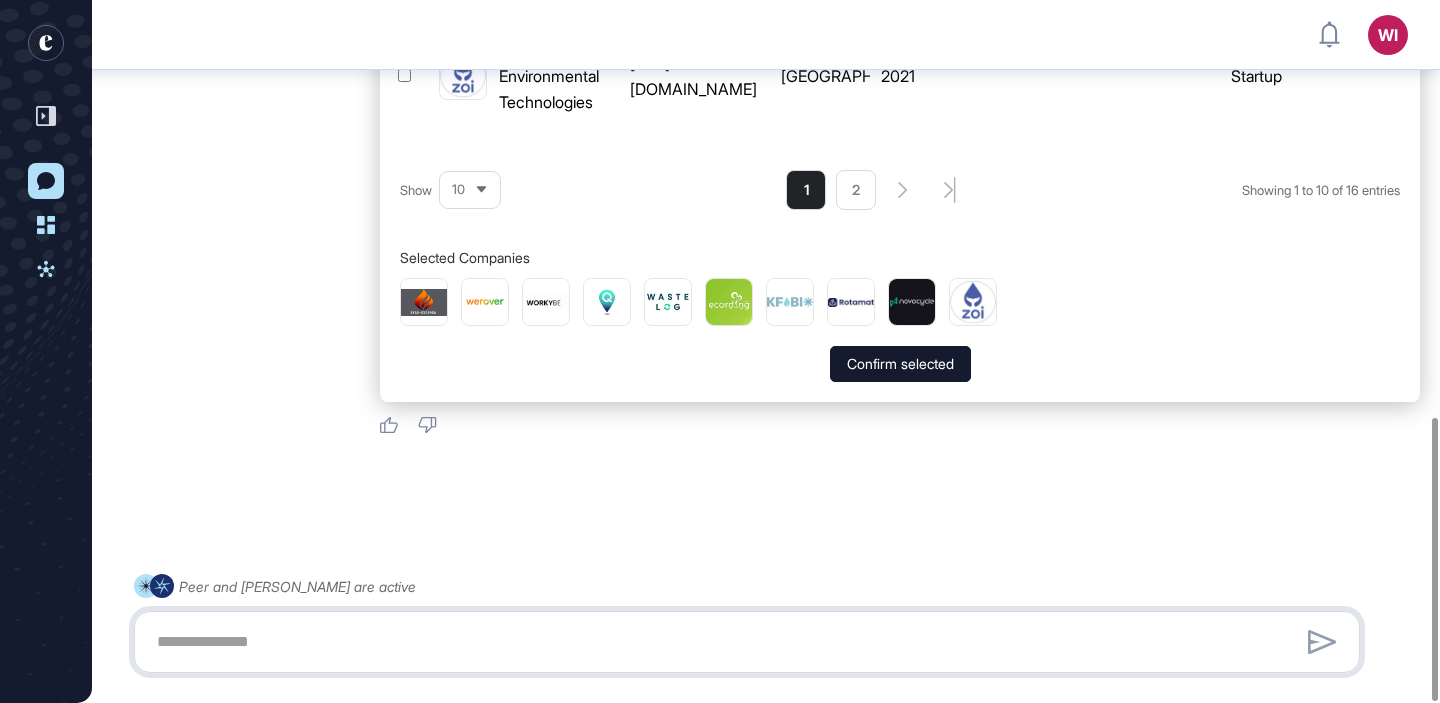paste on "**********" 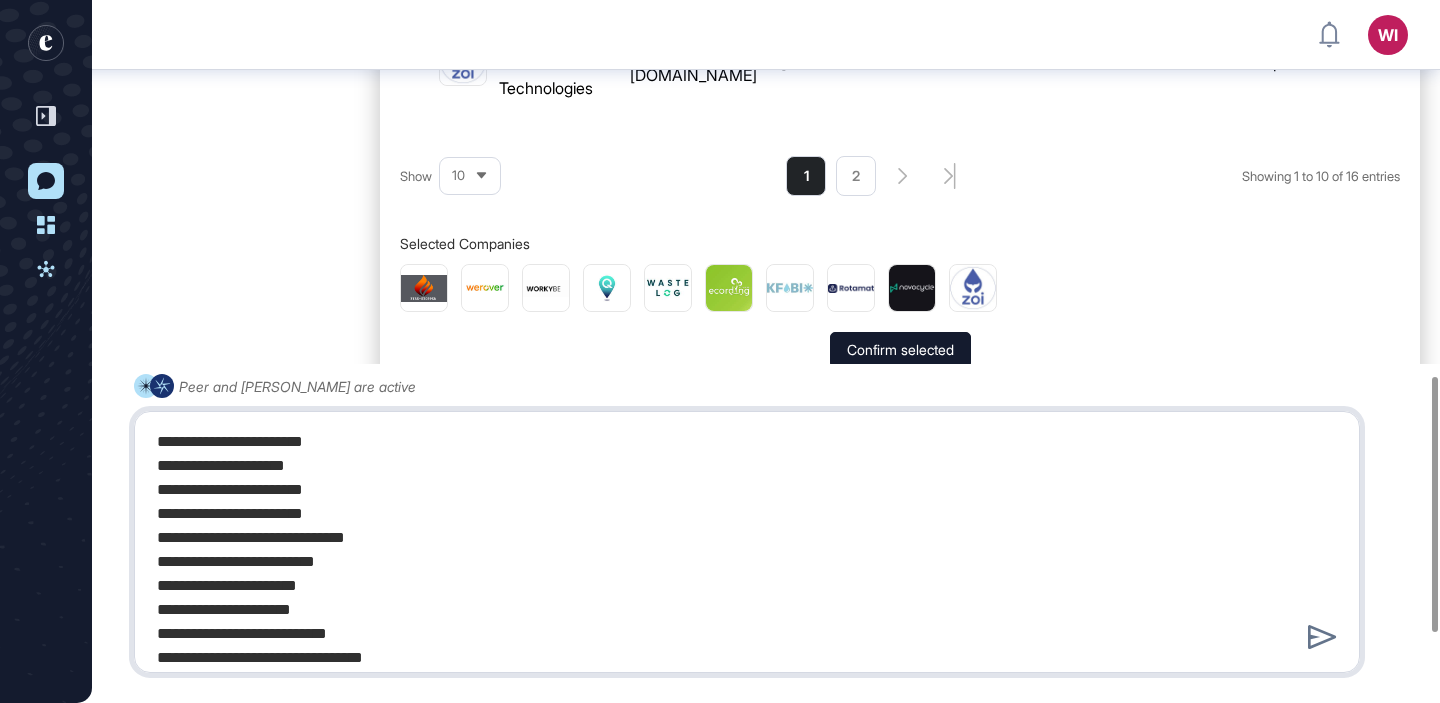scroll, scrollTop: 173, scrollLeft: 0, axis: vertical 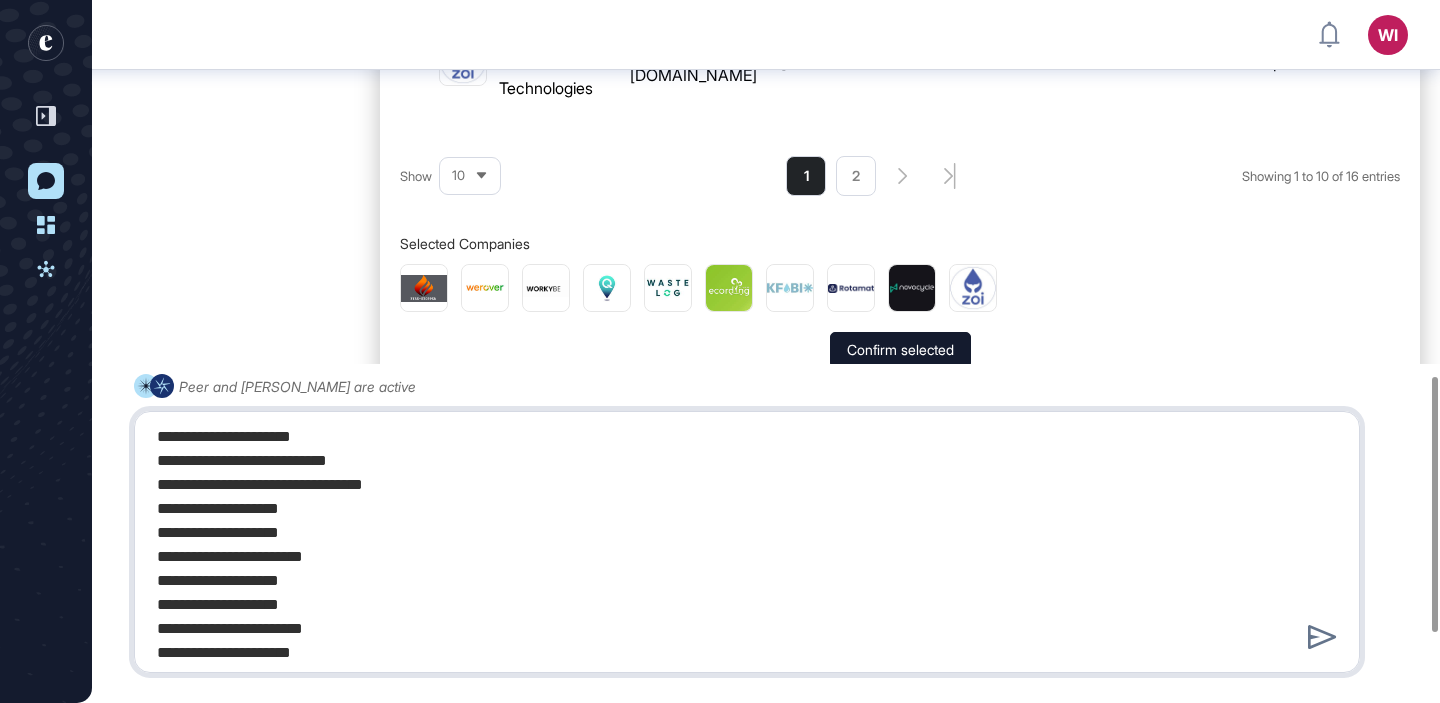 click on "**********" at bounding box center [747, 542] 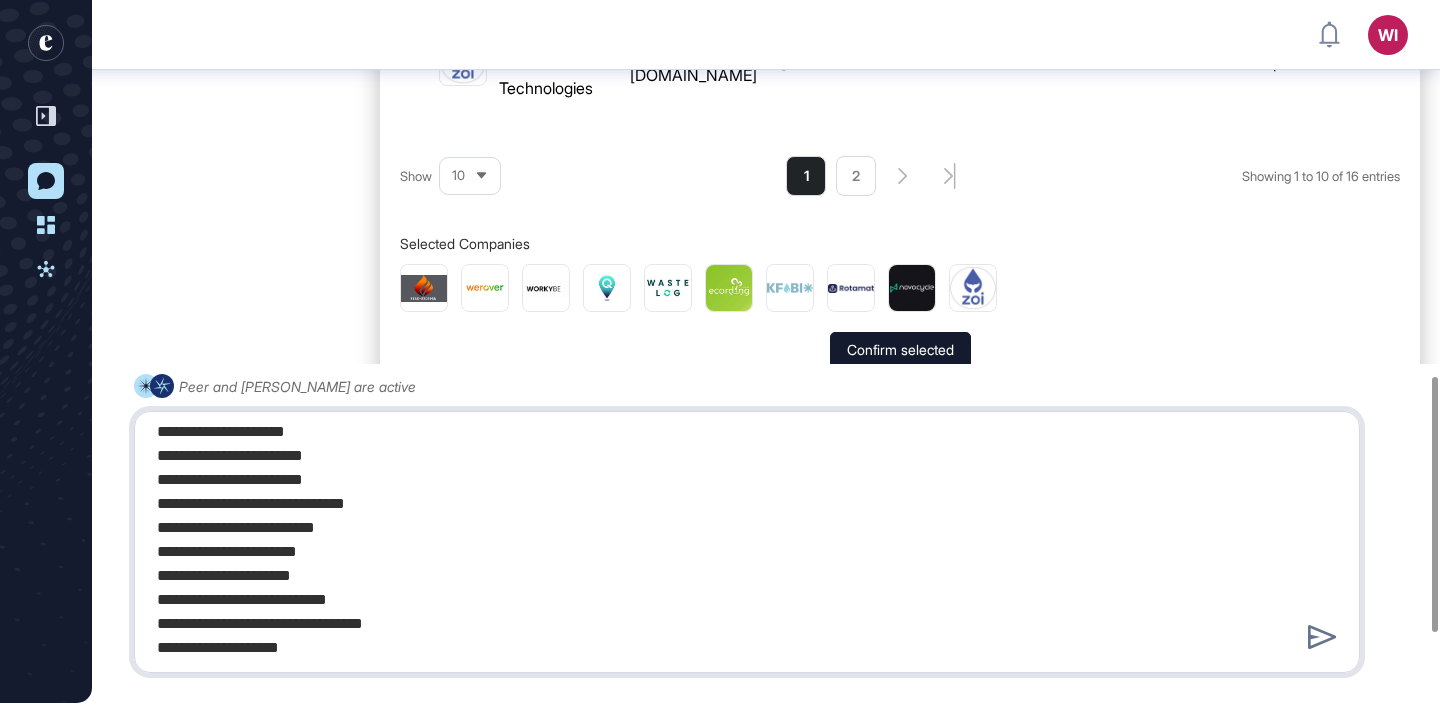 scroll, scrollTop: 0, scrollLeft: 0, axis: both 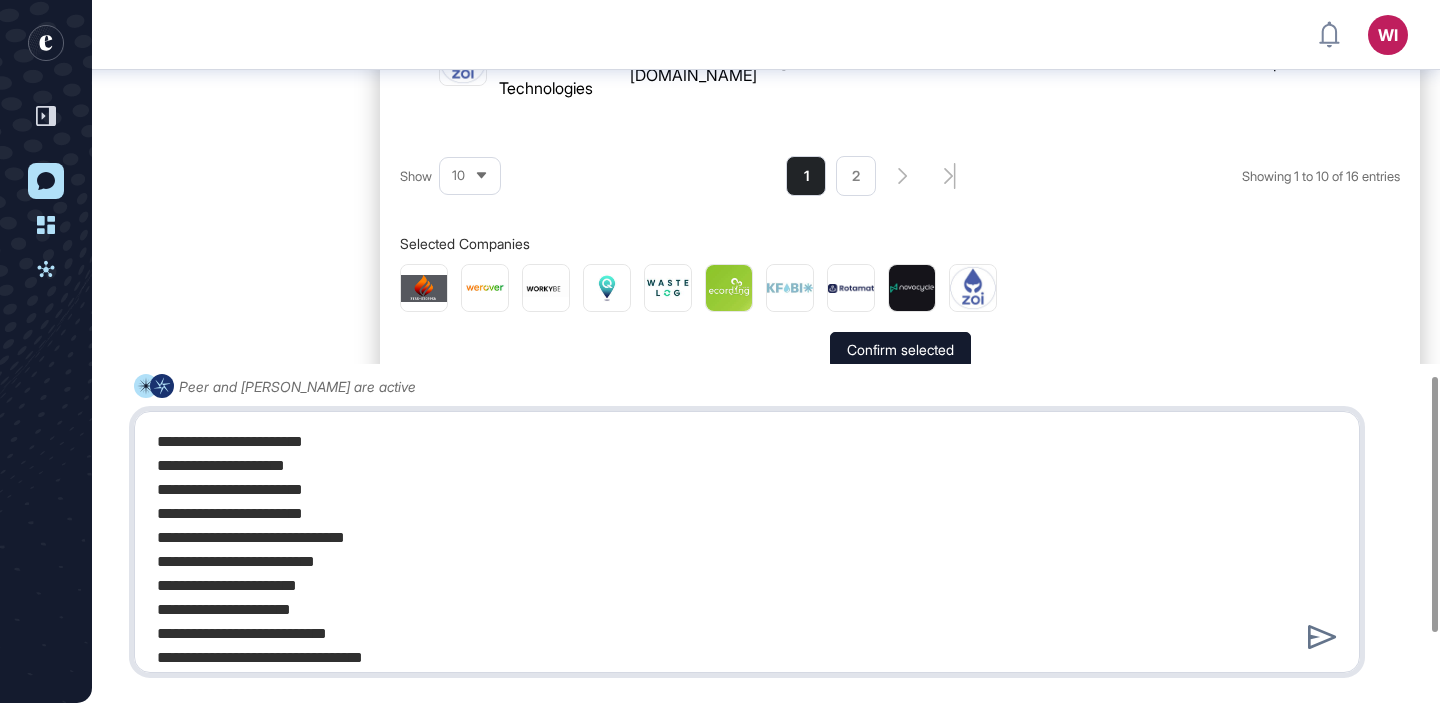 type on "**********" 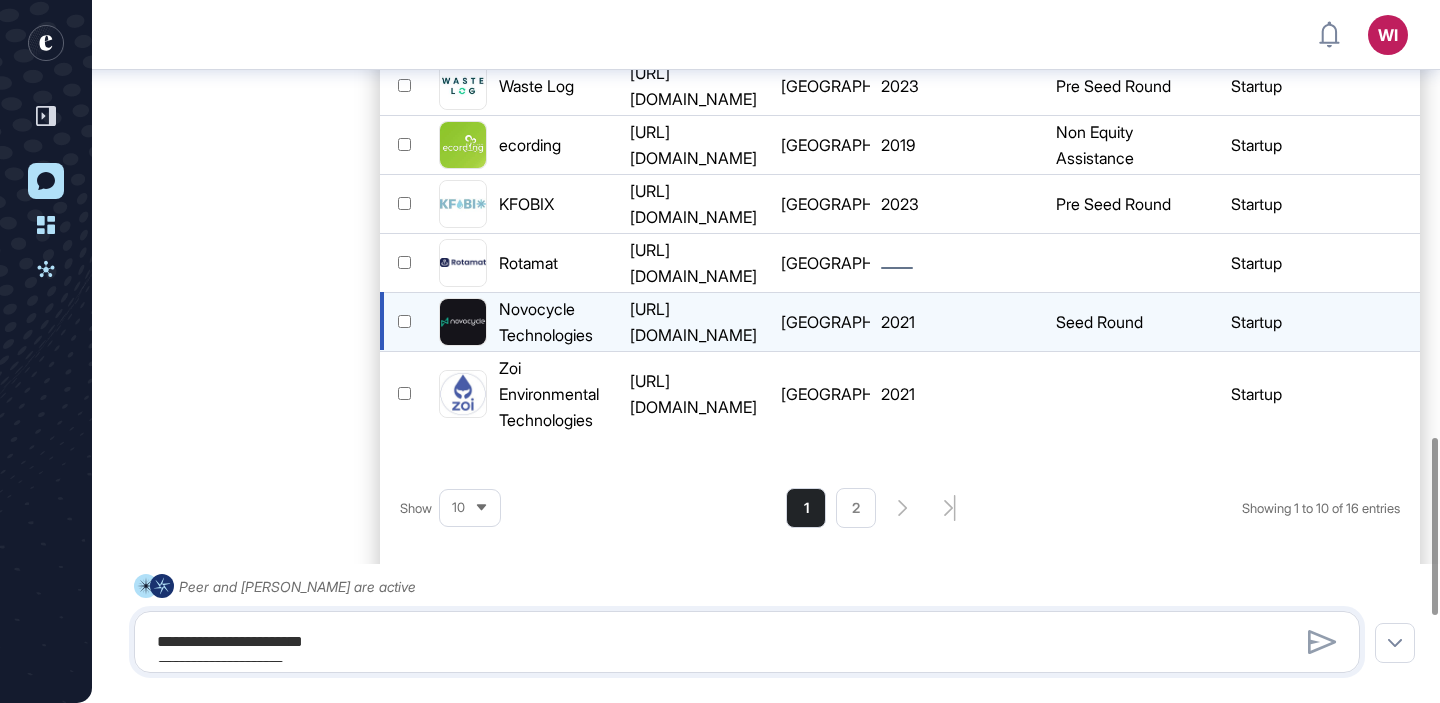 scroll, scrollTop: 1739, scrollLeft: 0, axis: vertical 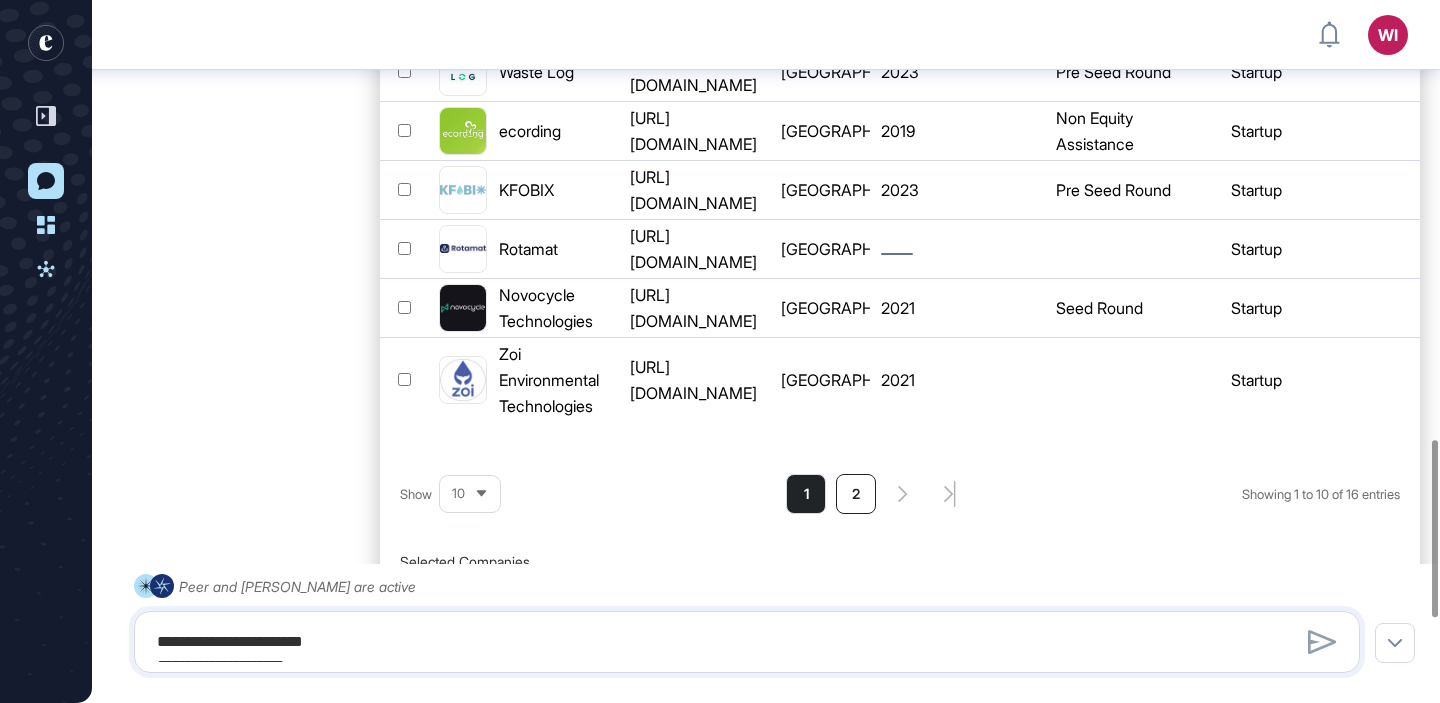 click on "2" 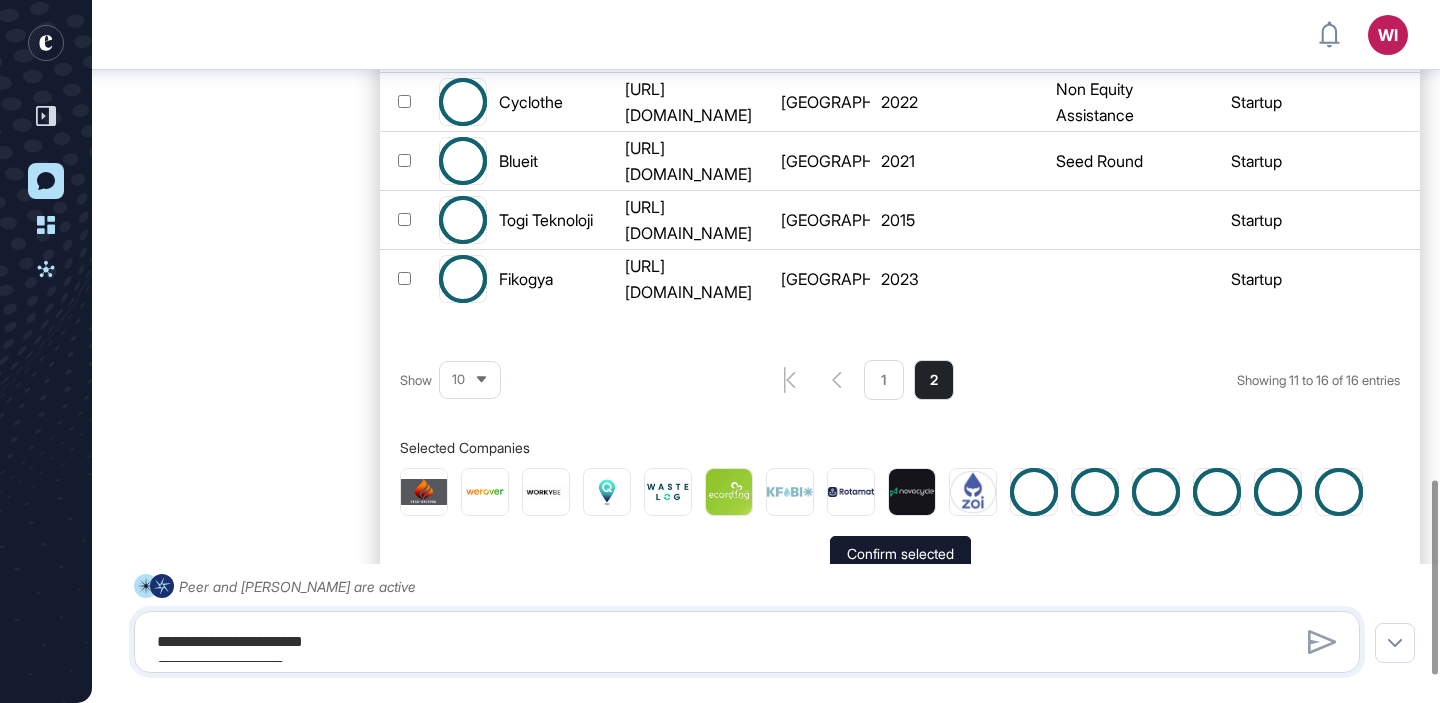 scroll, scrollTop: 1739, scrollLeft: 0, axis: vertical 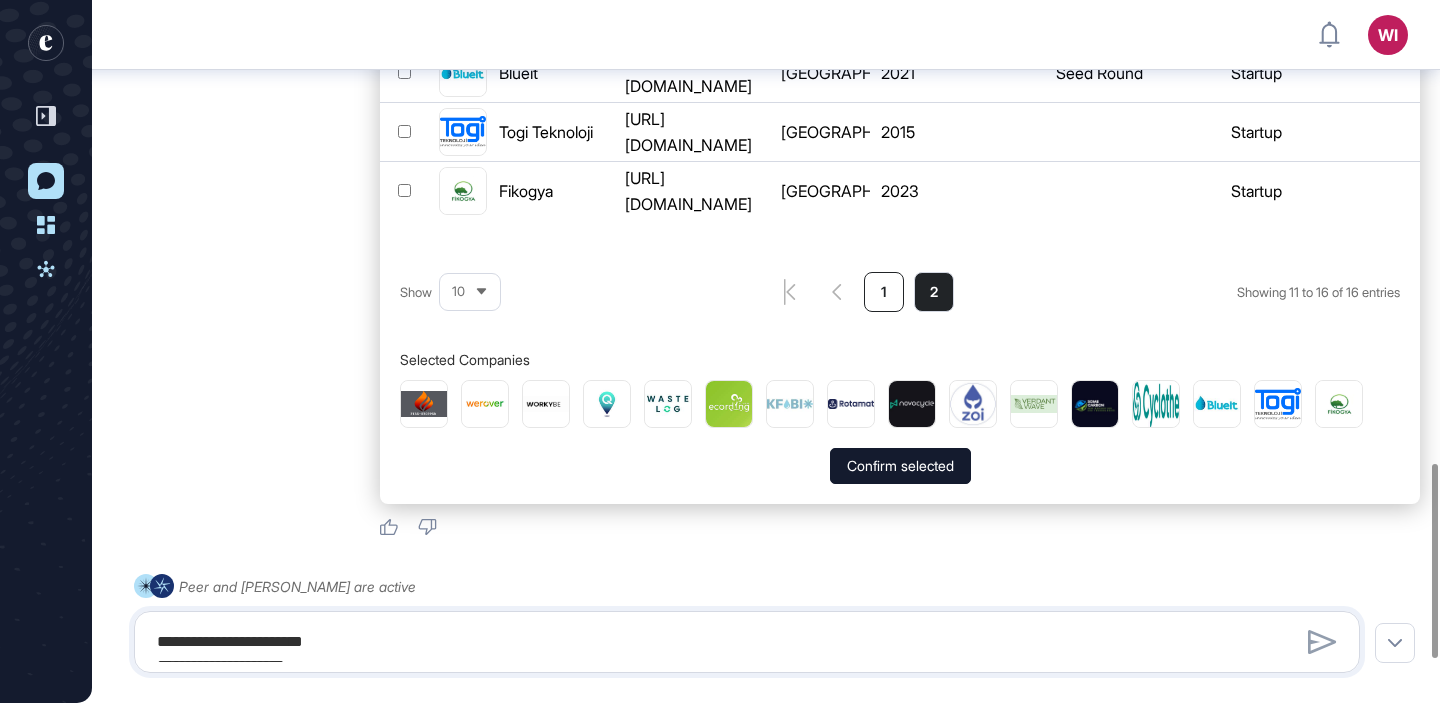 click on "1" 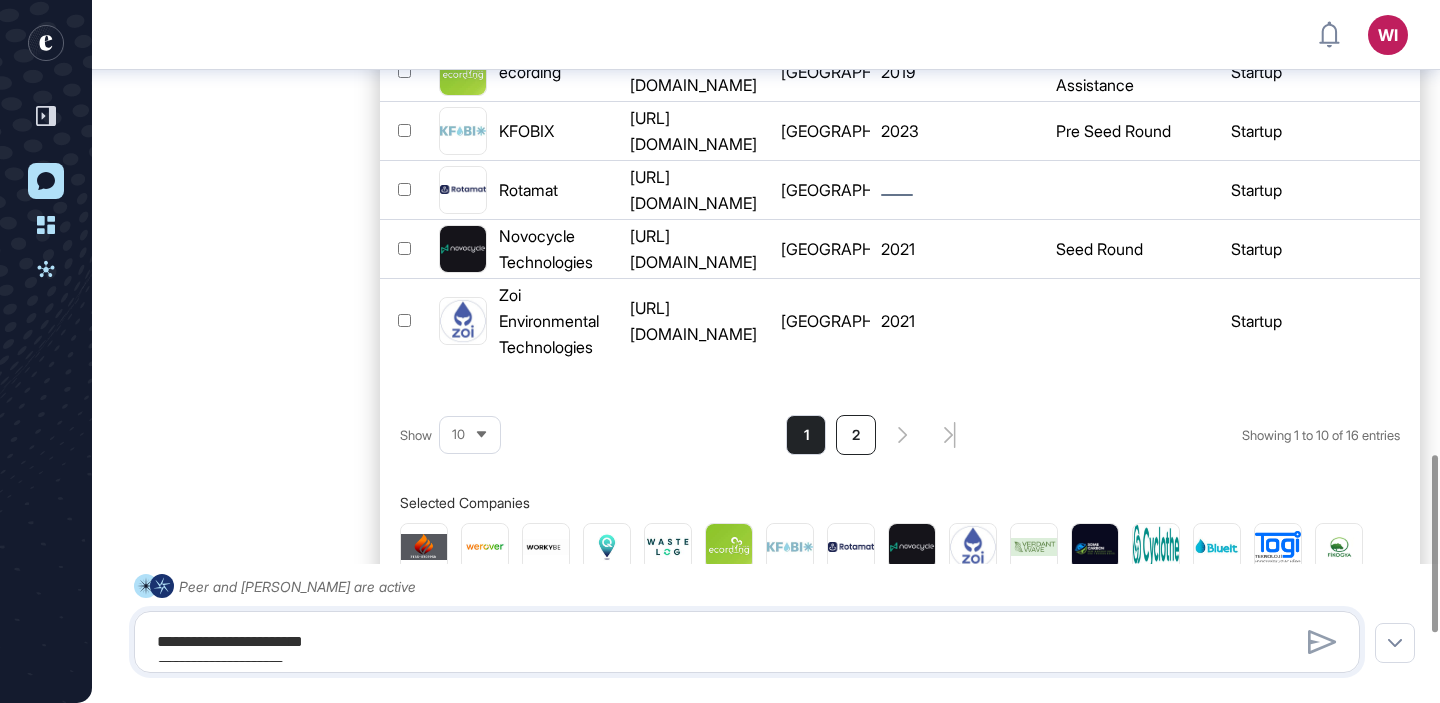 click on "2" 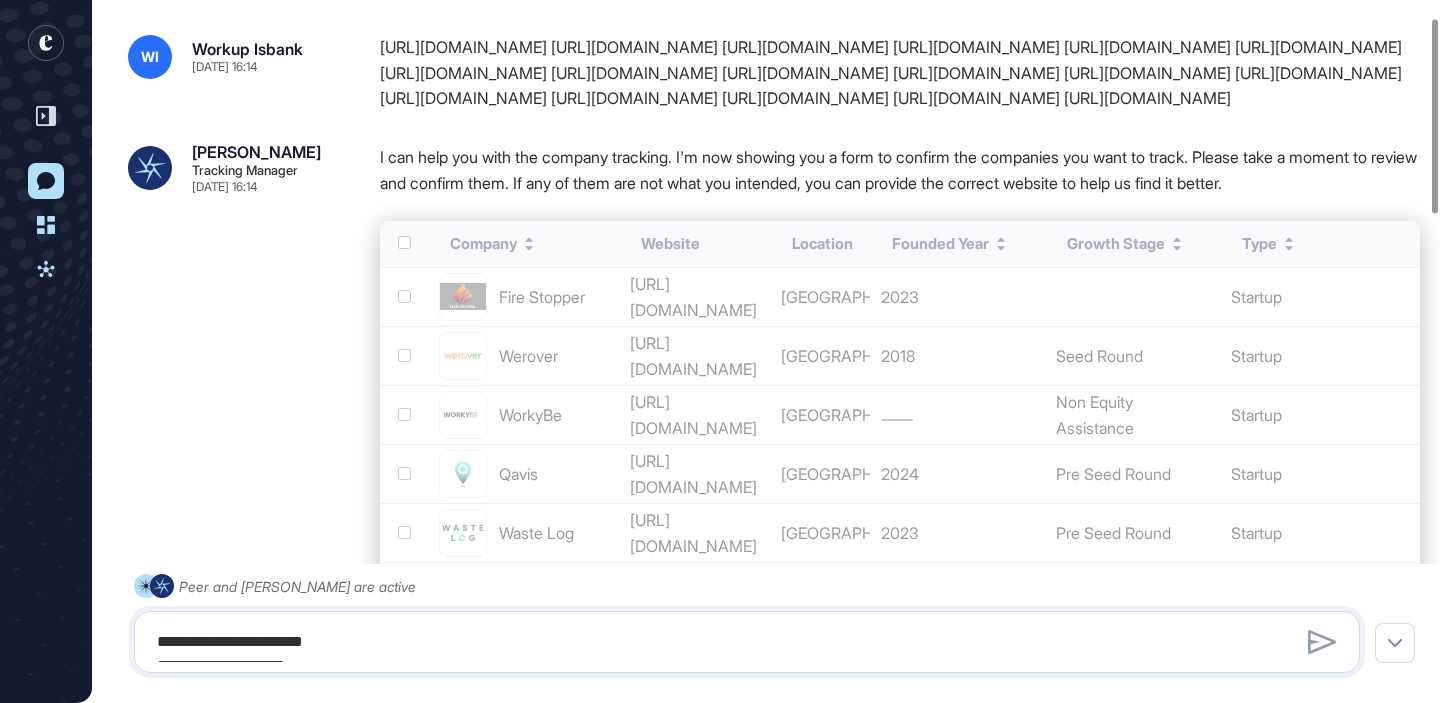 scroll, scrollTop: 0, scrollLeft: 0, axis: both 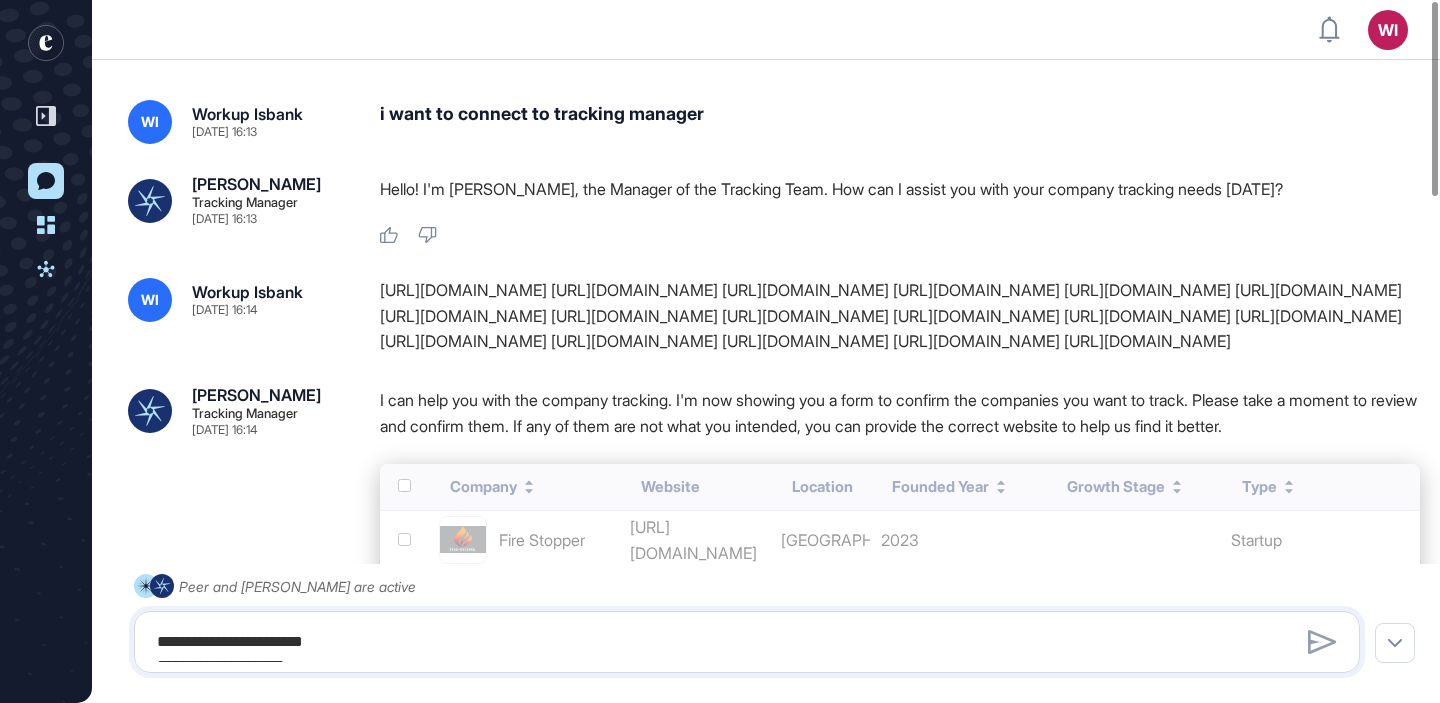 click on "https://blueitfuture.com
https://cyclothe.com/
https://ecording.org/en/
https://ecording.org/en/
https://www.fikogya.com/tr/home
https://fire-stopper.blog/
https://www.kfobix.com/
https://novocycle.com/
https://www.qoordinate.tech/
https://www.rotaoptimizasyonu.com/
https://someco2.com/
https://togitek.com/
https://verdantwave.com/
https://wastelog.co/
https://werover.com/
https://www.workybe.com/
https://zoitech.co.uk/" at bounding box center [900, 316] 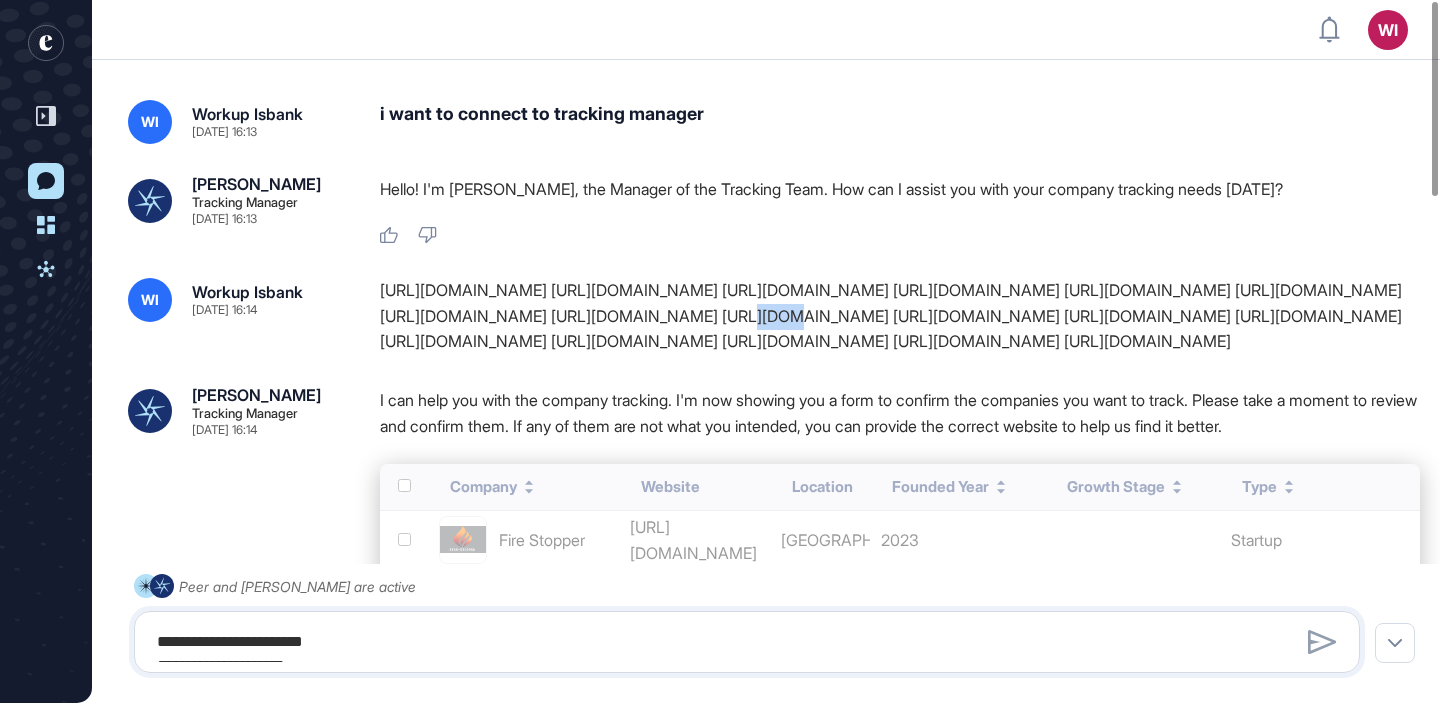 click on "https://blueitfuture.com
https://cyclothe.com/
https://ecording.org/en/
https://ecording.org/en/
https://www.fikogya.com/tr/home
https://fire-stopper.blog/
https://www.kfobix.com/
https://novocycle.com/
https://www.qoordinate.tech/
https://www.rotaoptimizasyonu.com/
https://someco2.com/
https://togitek.com/
https://verdantwave.com/
https://wastelog.co/
https://werover.com/
https://www.workybe.com/
https://zoitech.co.uk/" at bounding box center [900, 316] 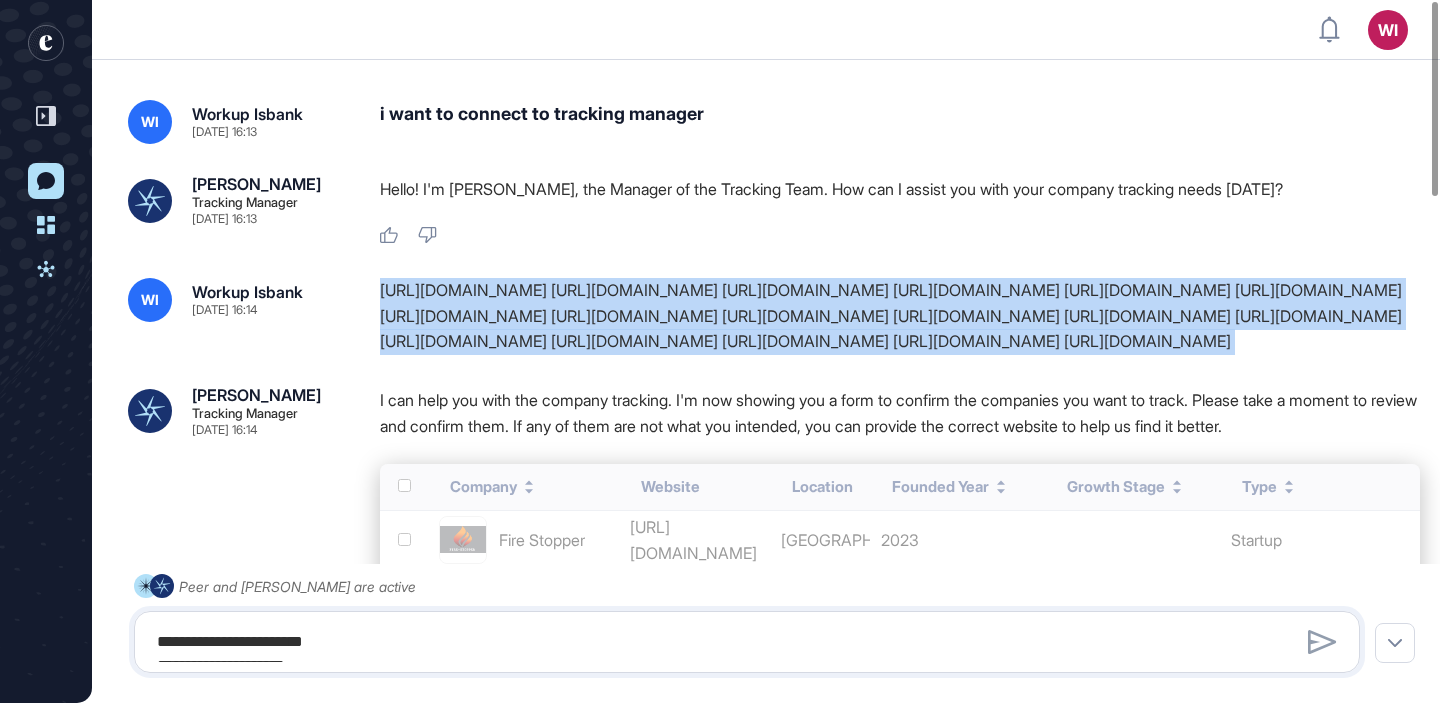 copy on "https://blueitfuture.com
https://cyclothe.com/
https://ecording.org/en/
https://ecording.org/en/
https://www.fikogya.com/tr/home
https://fire-stopper.blog/
https://www.kfobix.com/
https://novocycle.com/
https://www.qoordinate.tech/
https://www.rotaoptimizasyonu.com/
https://someco2.com/
https://togitek.com/
https://verdantwave.com/
https://wastelog.co/
https://werover.com/
https://www.workybe.com/
https://zoitech.co.uk/" 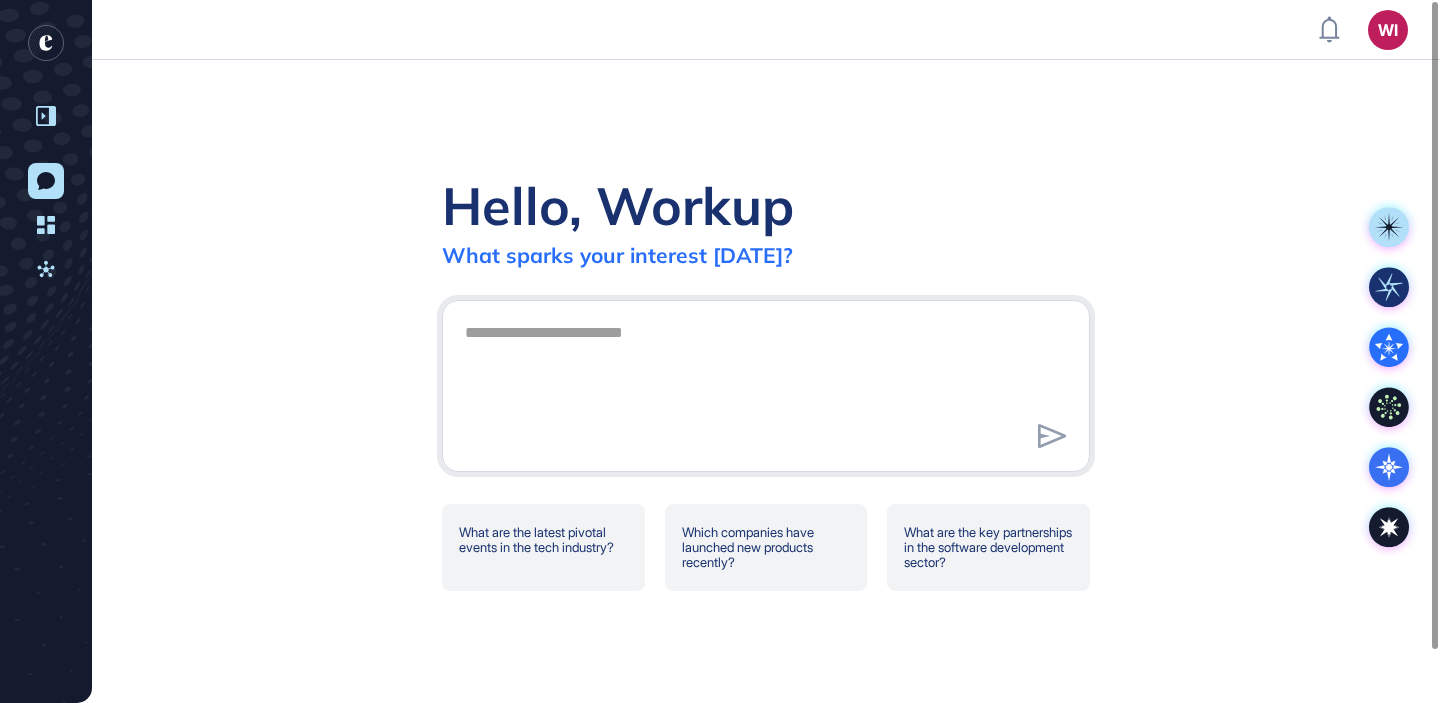 click 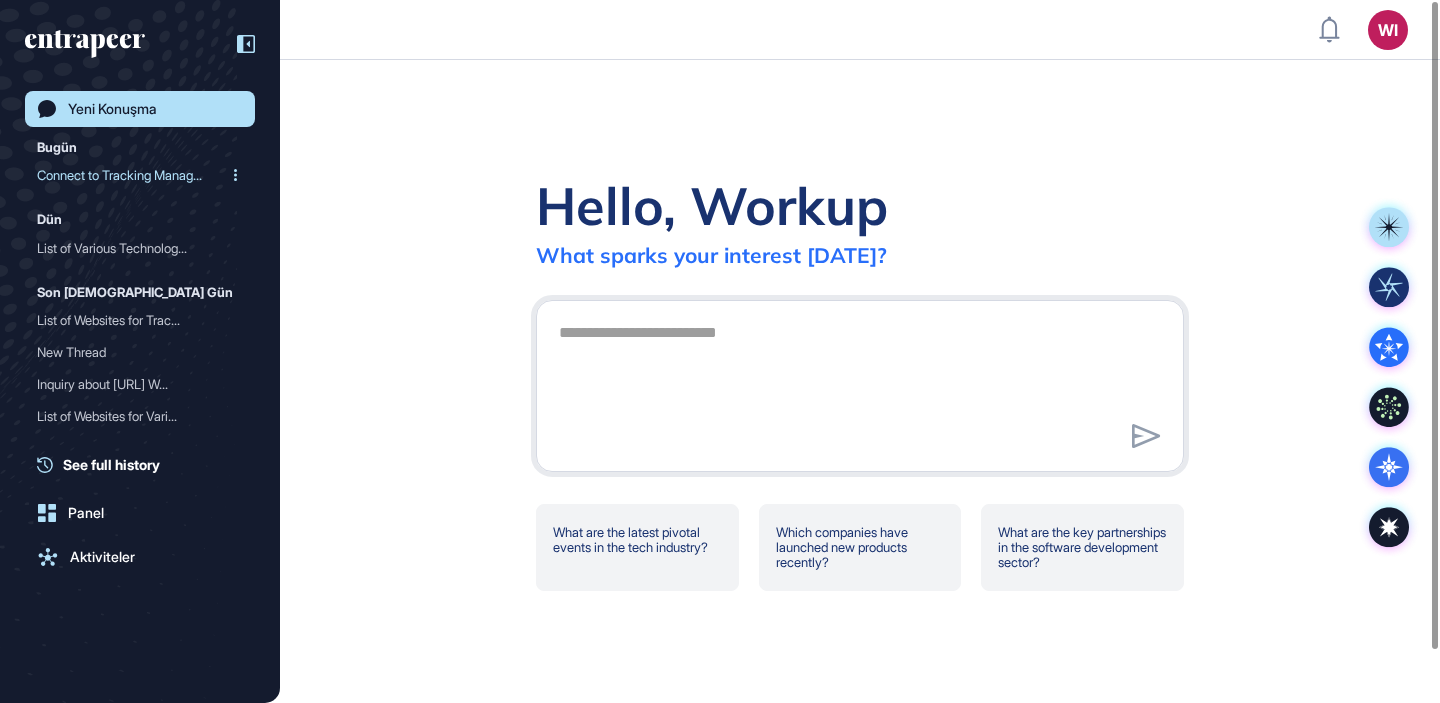 click at bounding box center [235, 175] 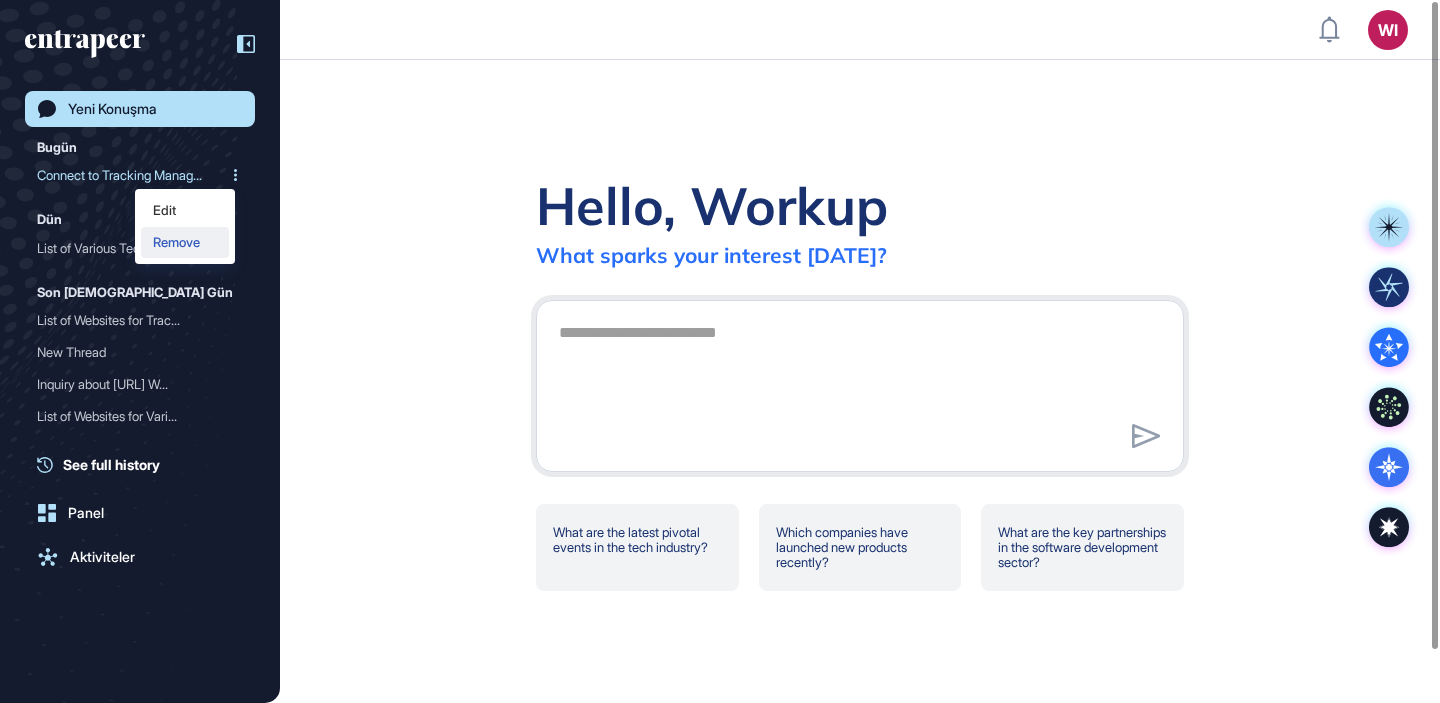 click on "Remove" at bounding box center [185, 242] 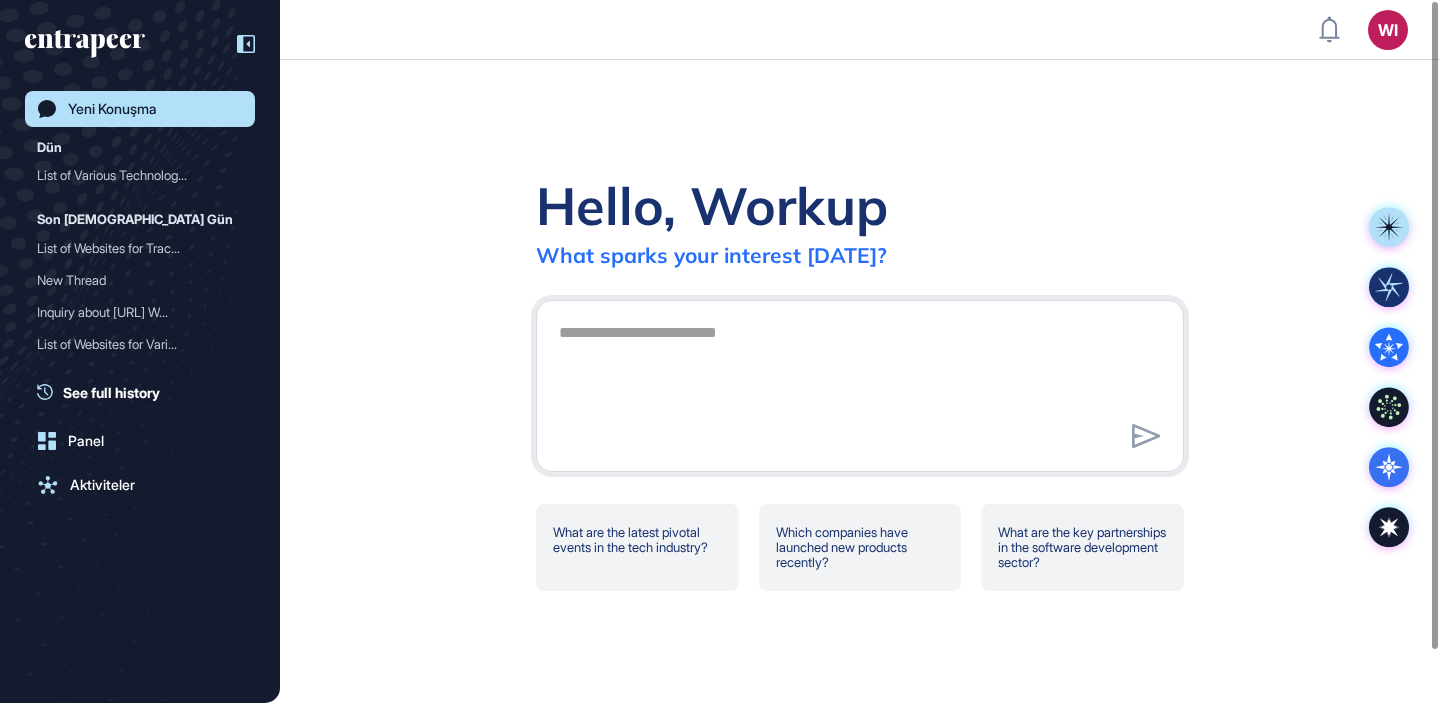 click on "Hello, Workup What sparks your interest today? What are the latest pivotal events in the tech industry? Which companies have launched new products recently? What are the key partnerships in the software development sector?" 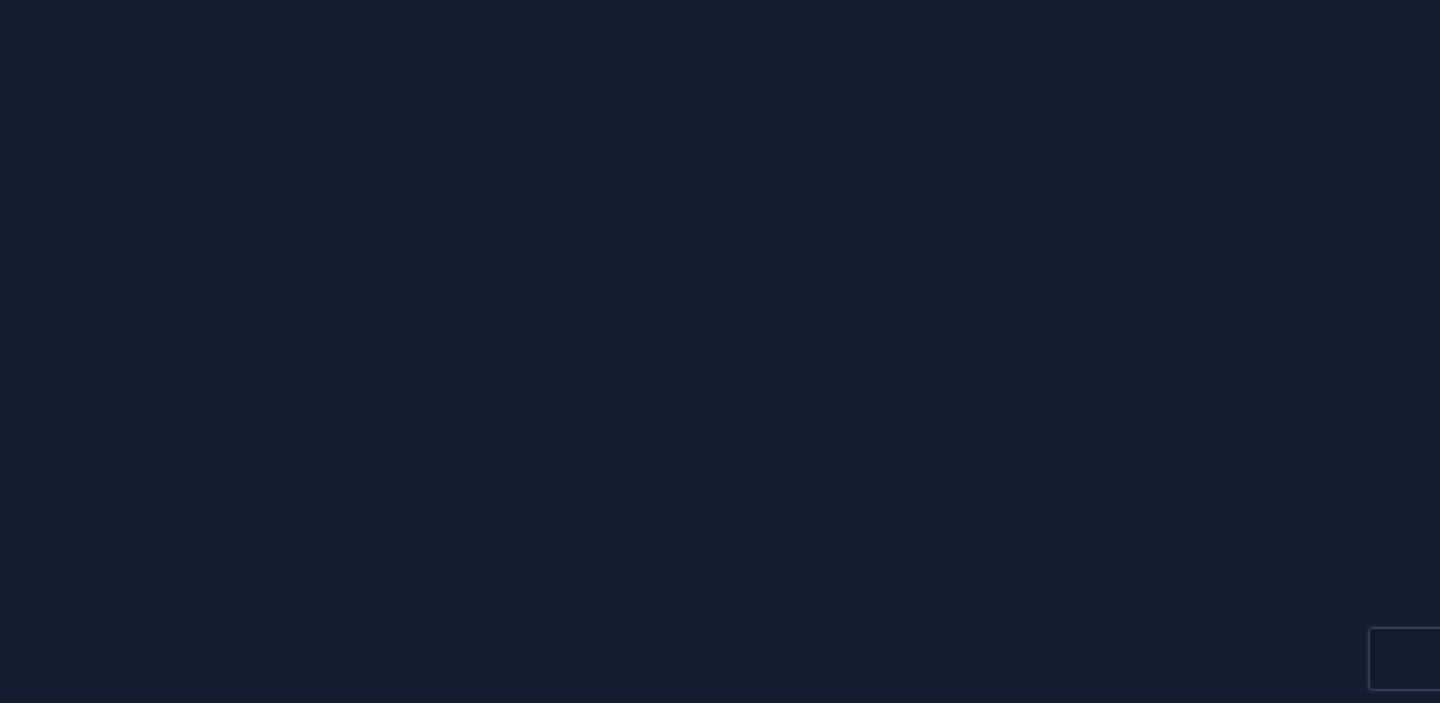 scroll, scrollTop: 0, scrollLeft: 0, axis: both 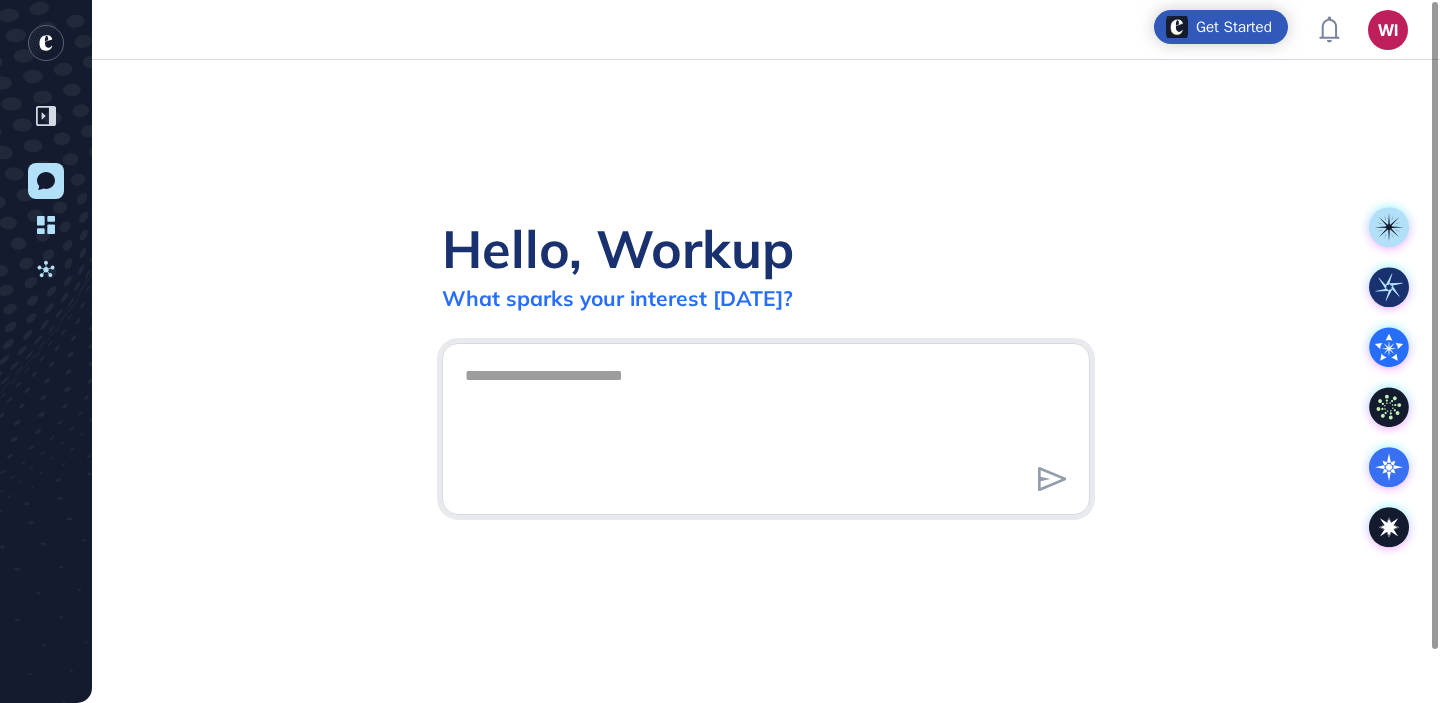 click on "Hello, Workup What sparks your interest today?" 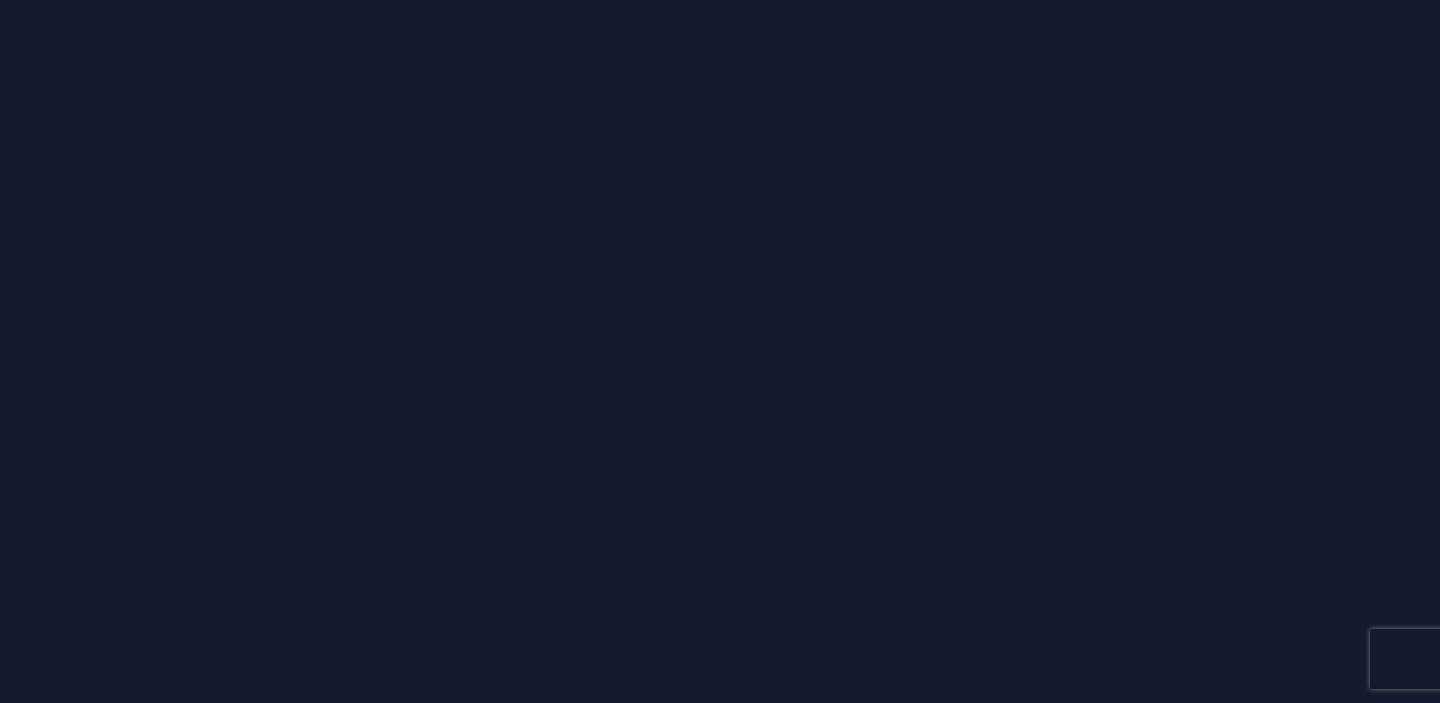 scroll, scrollTop: 0, scrollLeft: 0, axis: both 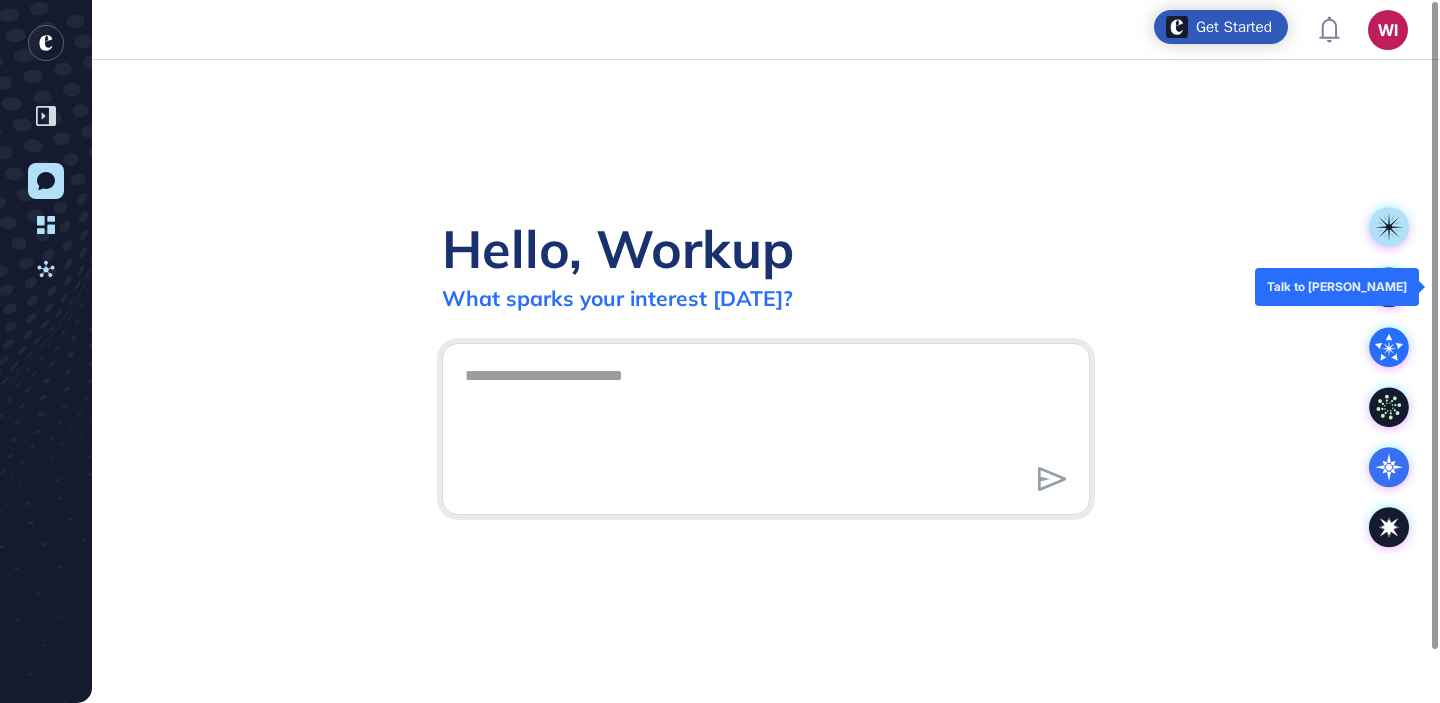 click 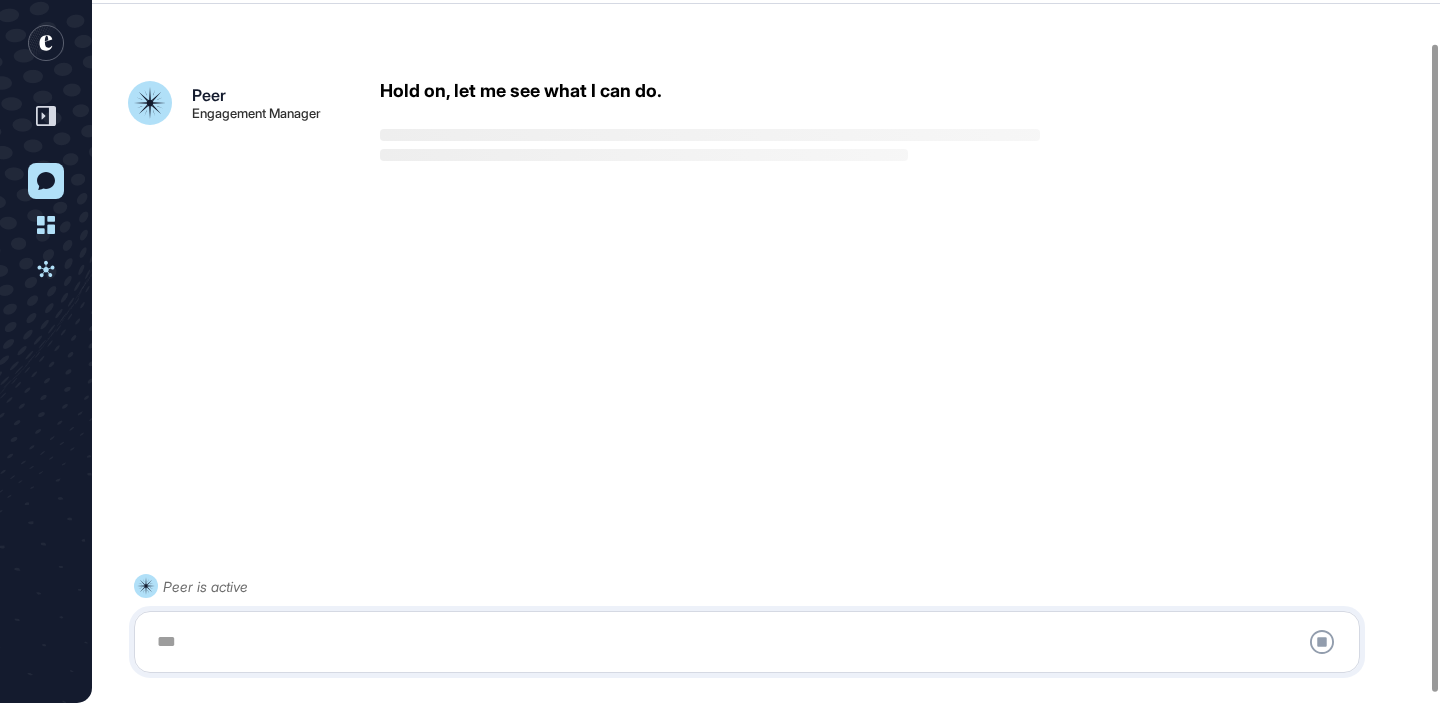 scroll, scrollTop: 56, scrollLeft: 0, axis: vertical 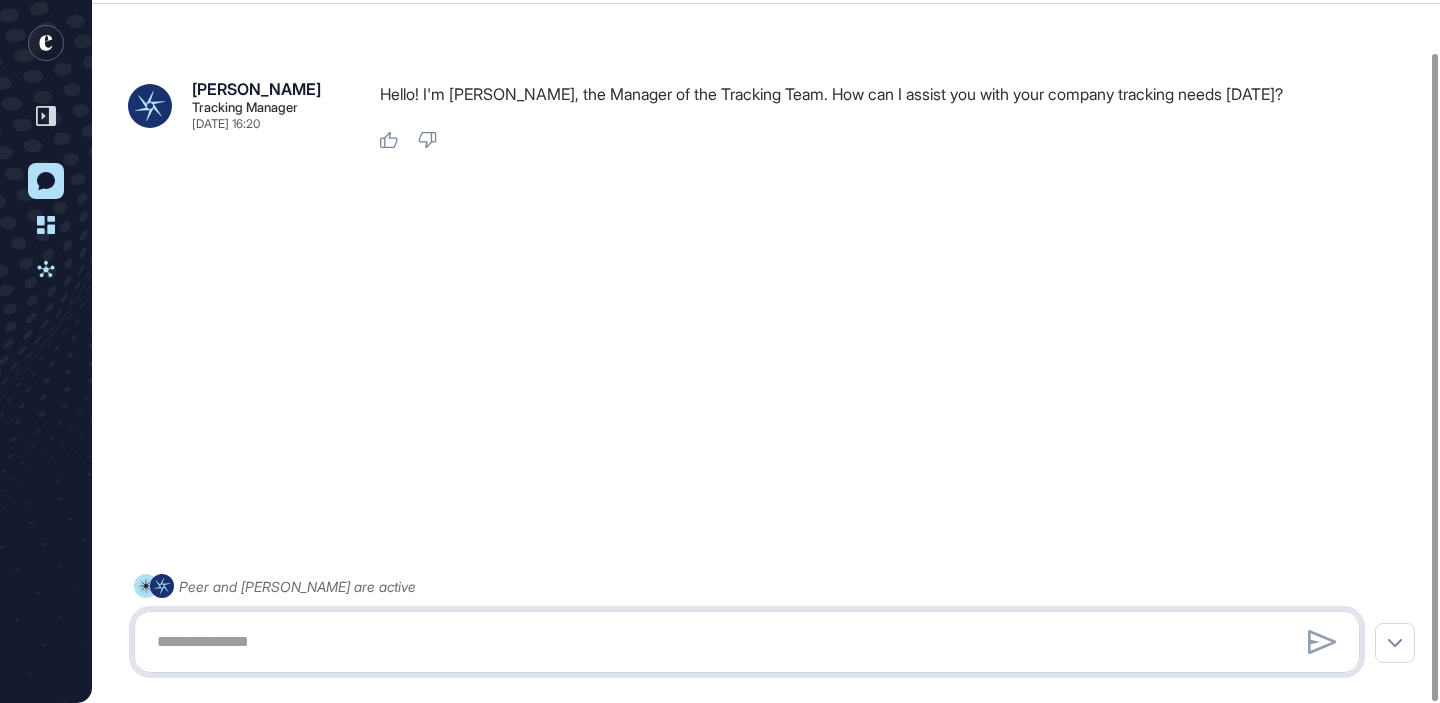 click at bounding box center (747, 642) 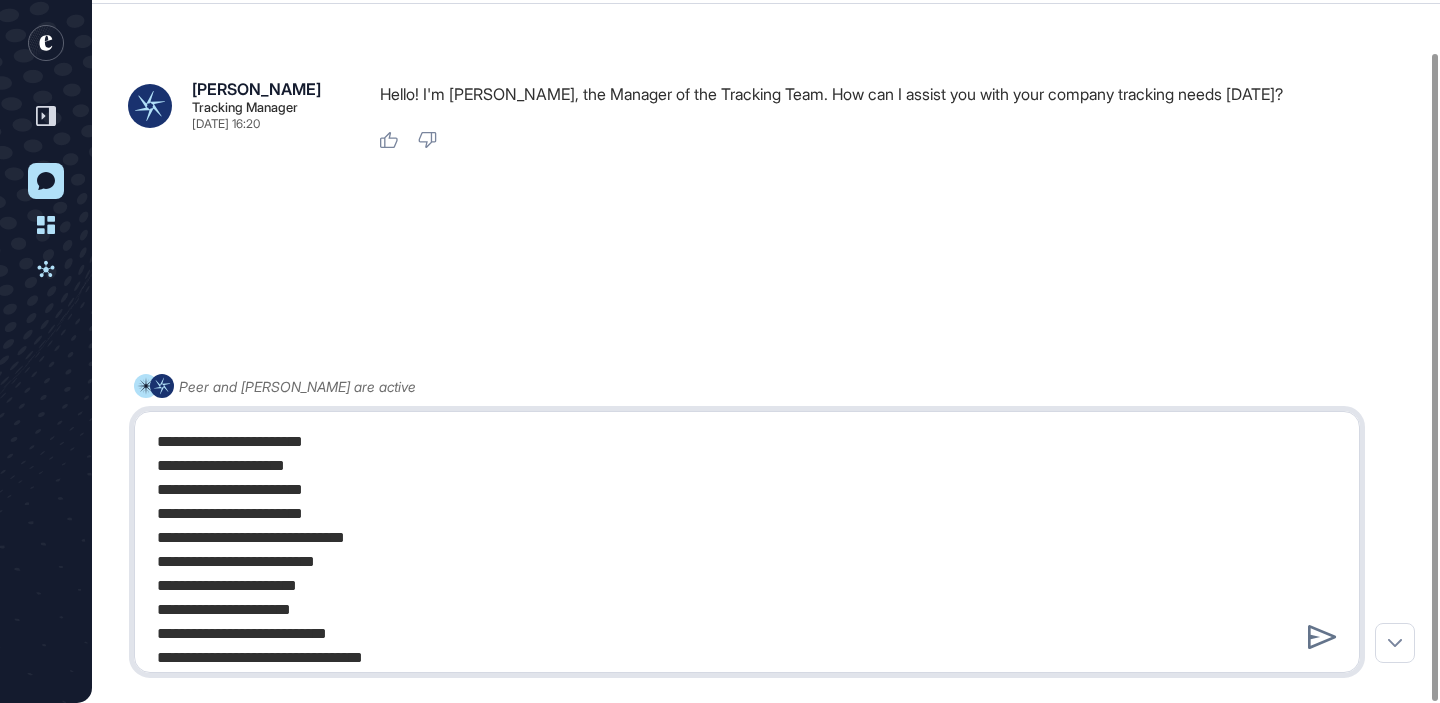 scroll, scrollTop: 173, scrollLeft: 0, axis: vertical 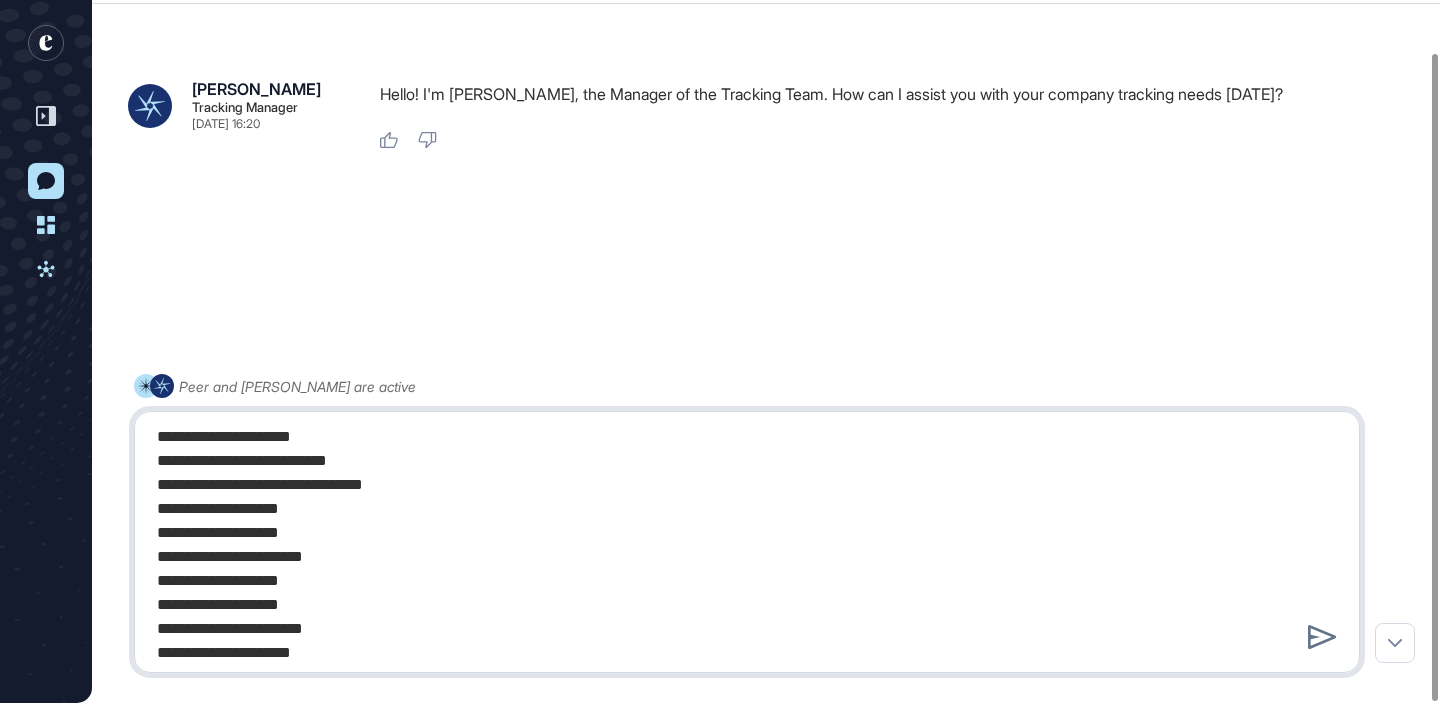 type on "**********" 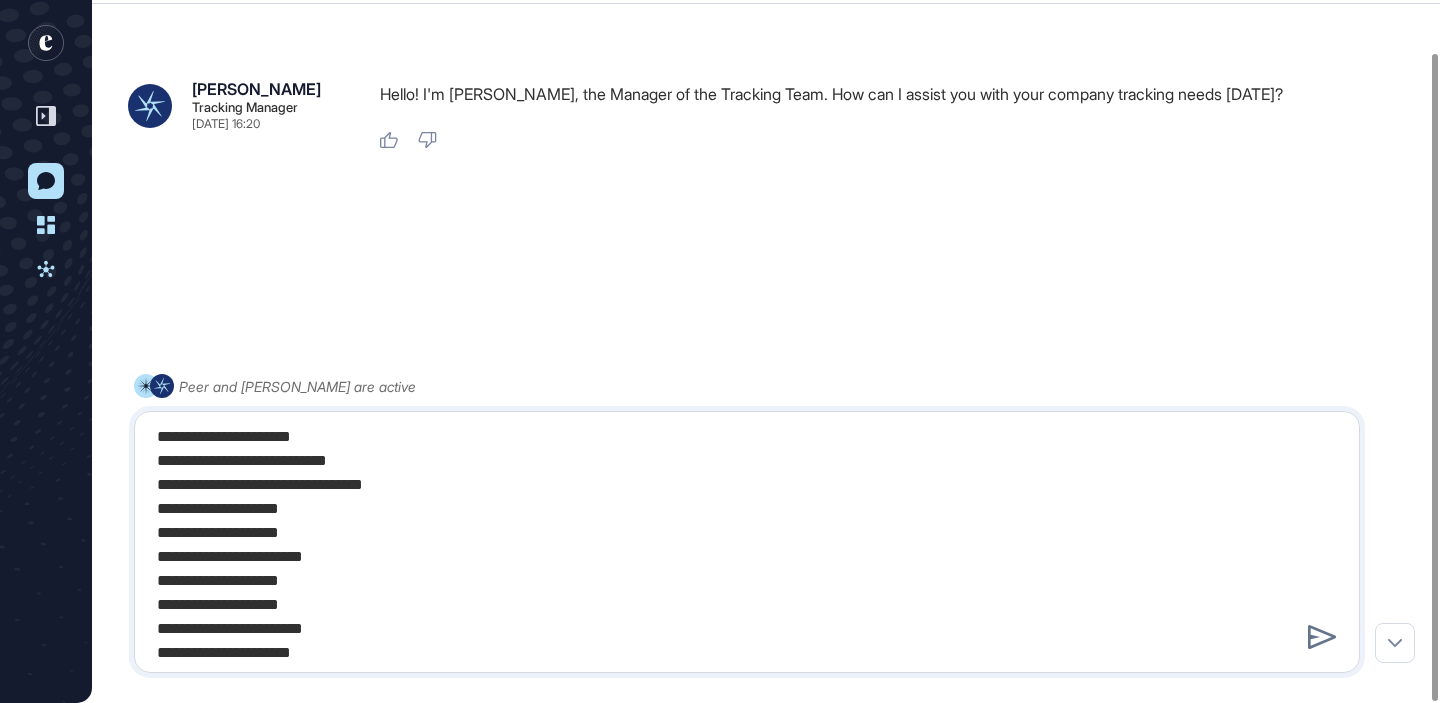 type 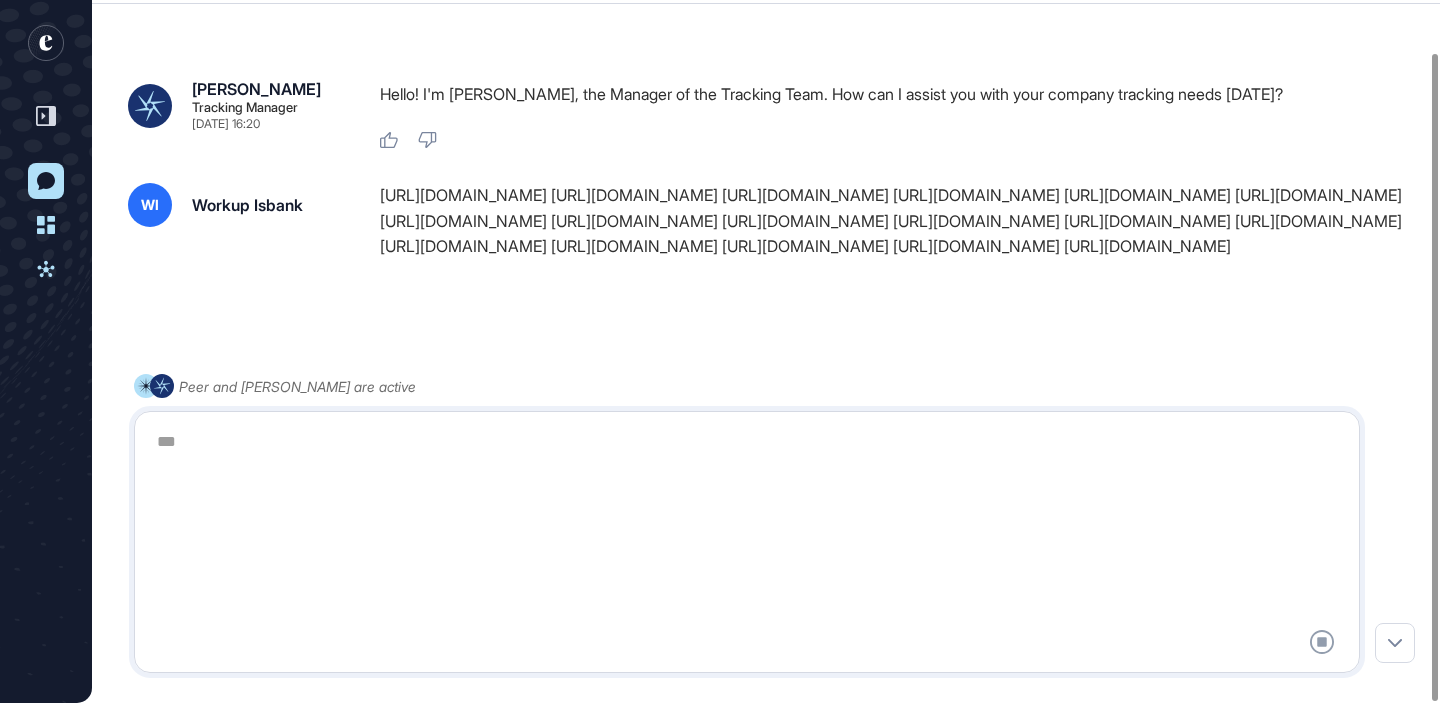 scroll, scrollTop: 0, scrollLeft: 0, axis: both 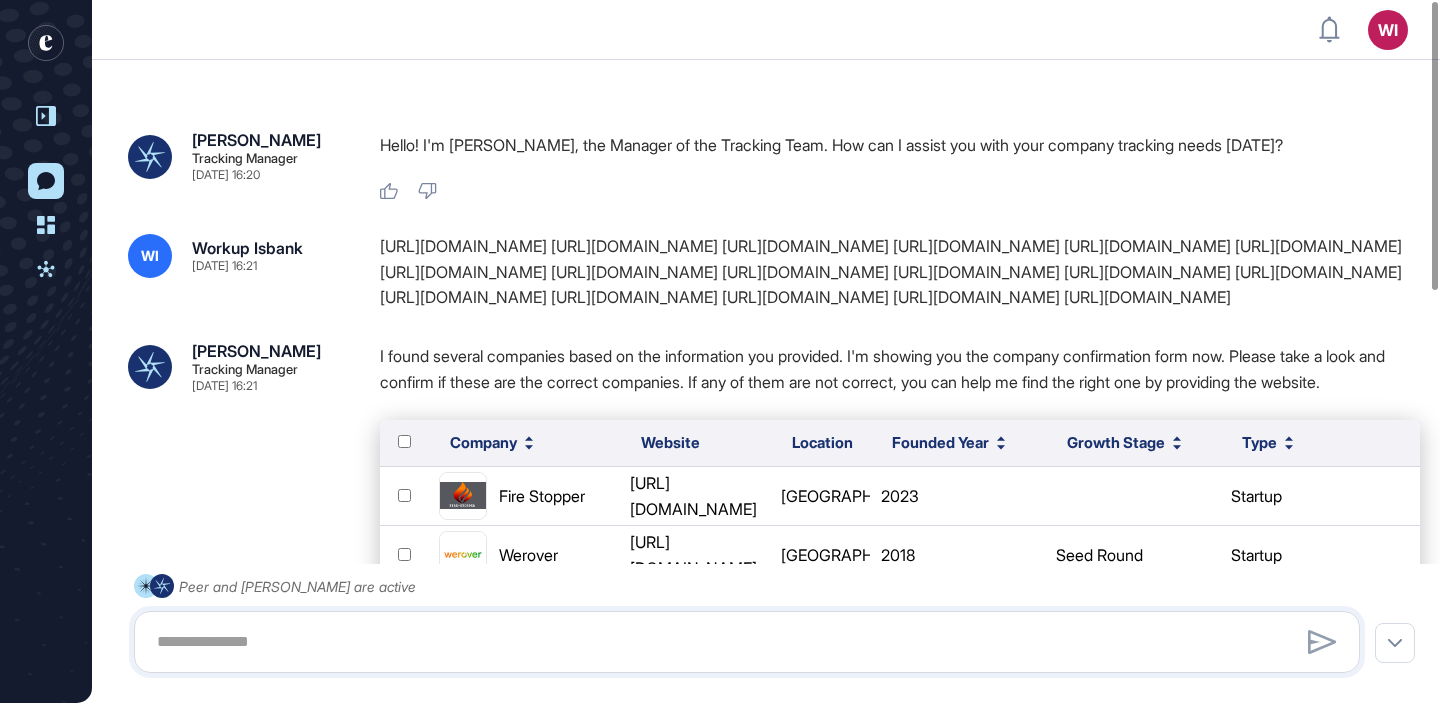 click 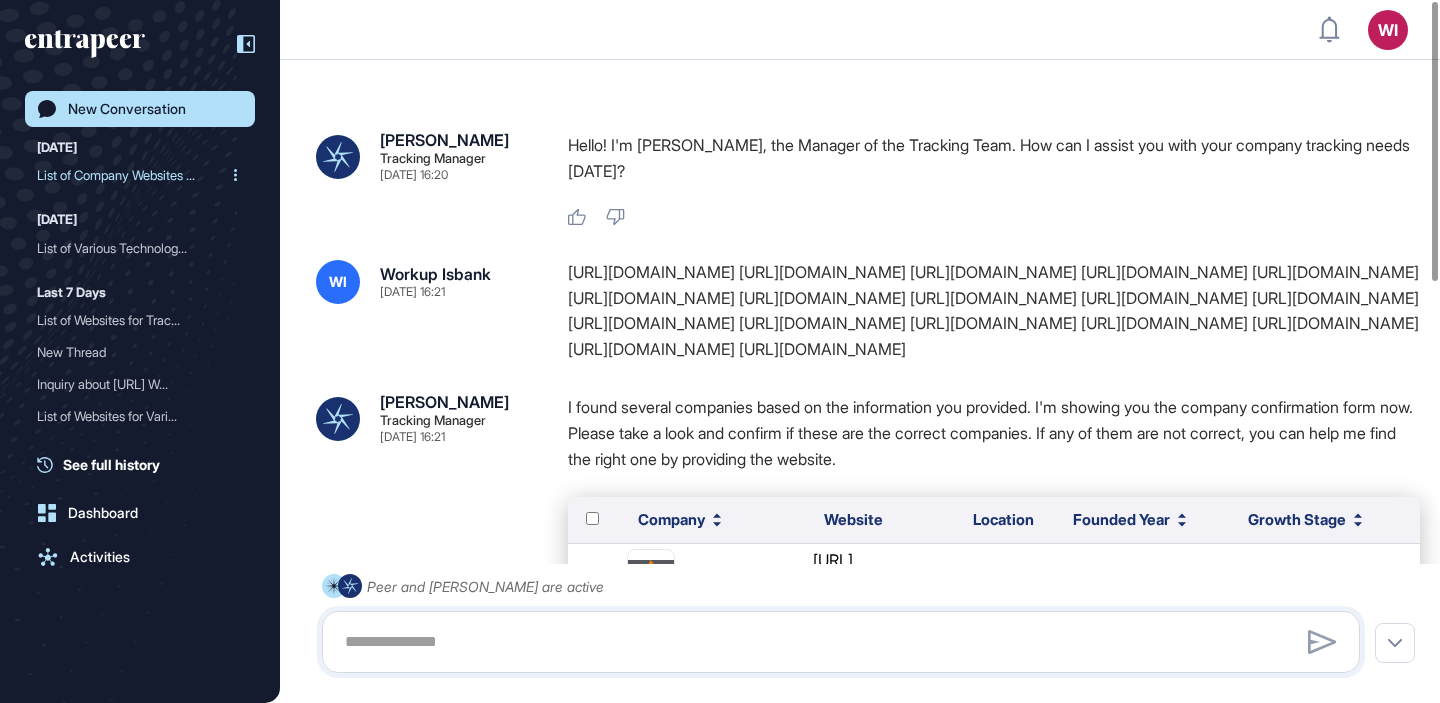 click 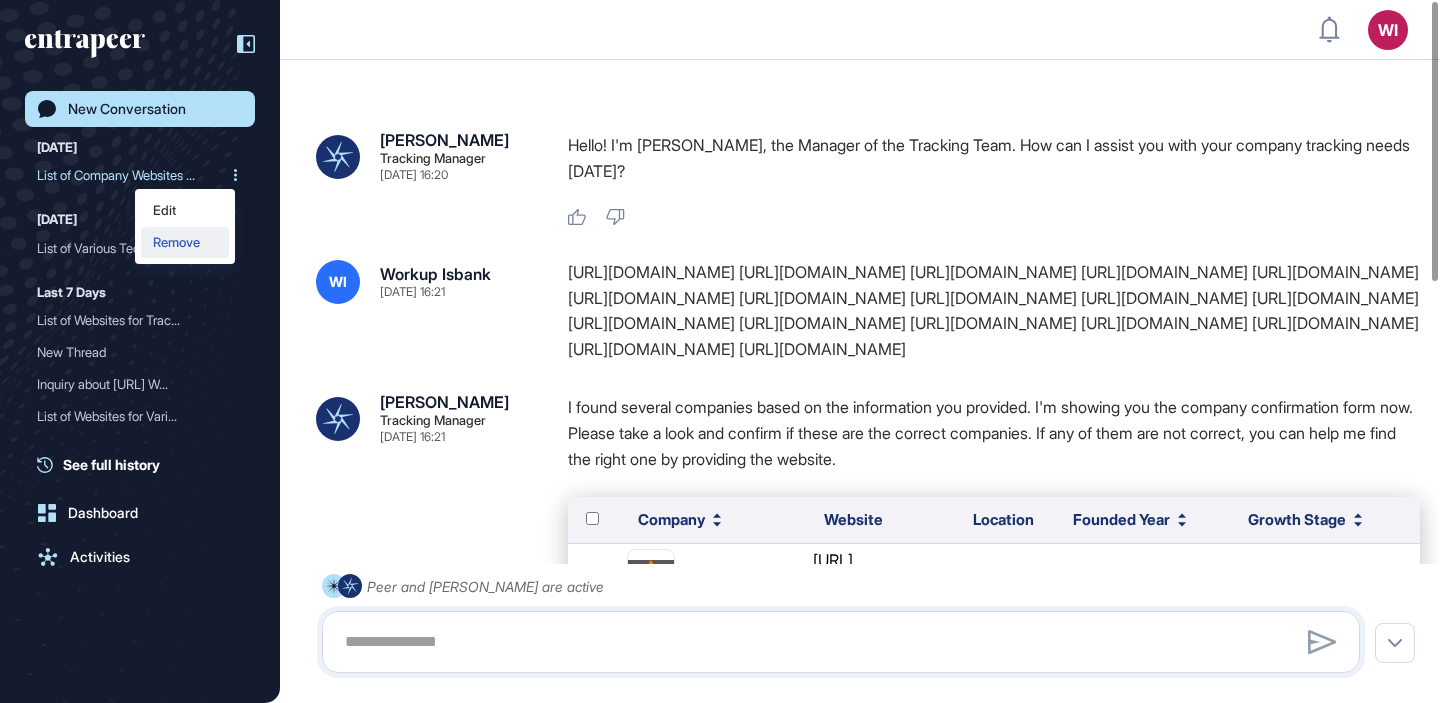 click on "Remove" at bounding box center (185, 242) 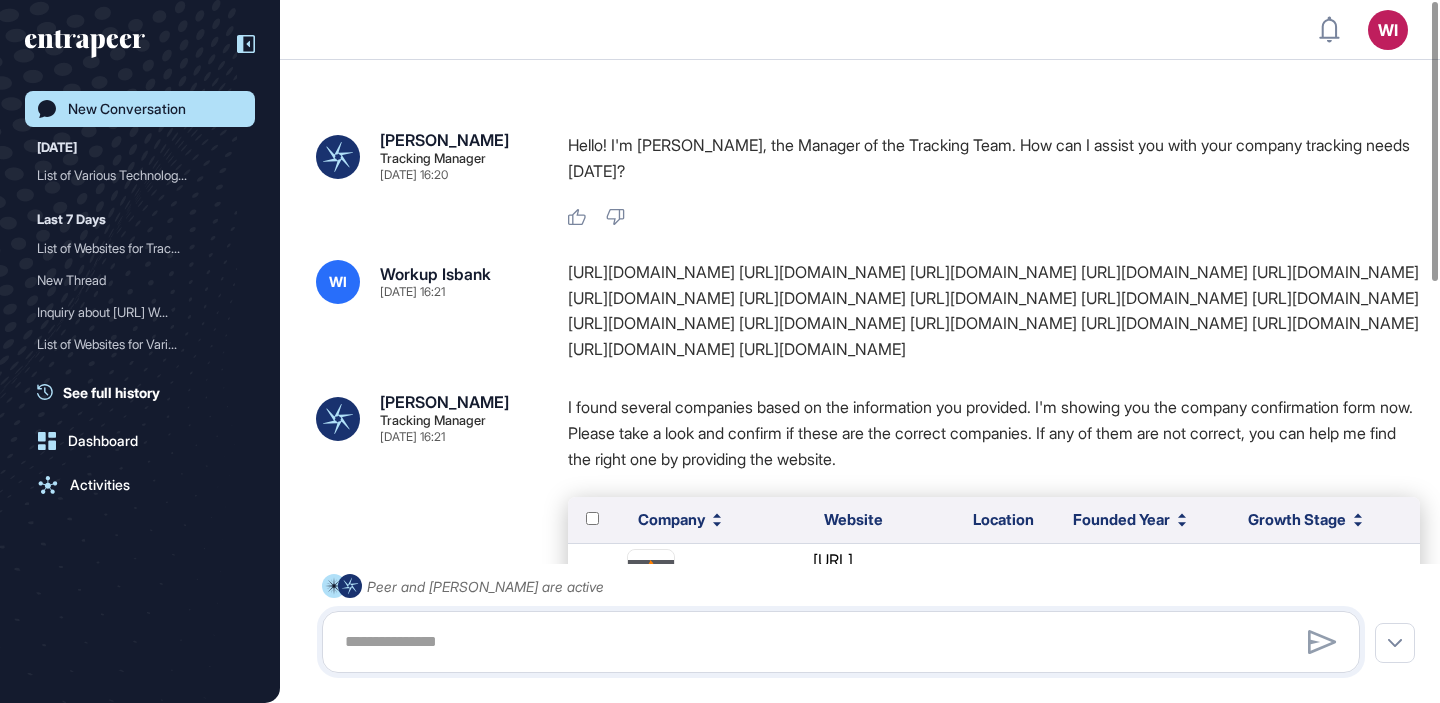 click on "New Conversation Yesterday List of Various Technolog... Last 7 Days List of Websites for Trac... New Thread Inquiry about MoveOn.ai W... List of Websites for Vari... See full history Dashboard Activities" at bounding box center [140, 351] 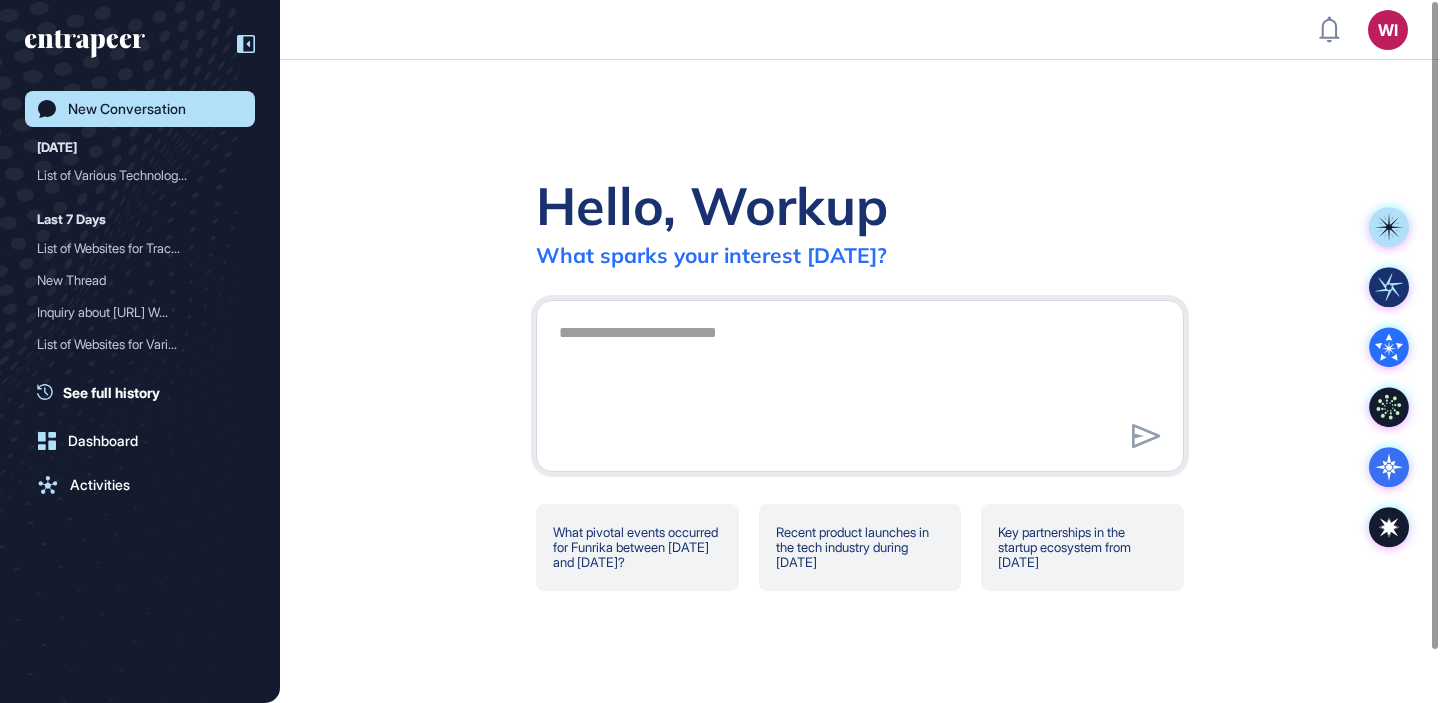 click on "Hello, Workup What sparks your interest today? What pivotal events occurred for Funrika between July 16 and July 23, 2025? Recent product launches in the tech industry during July 2025 Key partnerships in the startup ecosystem from July 2025" 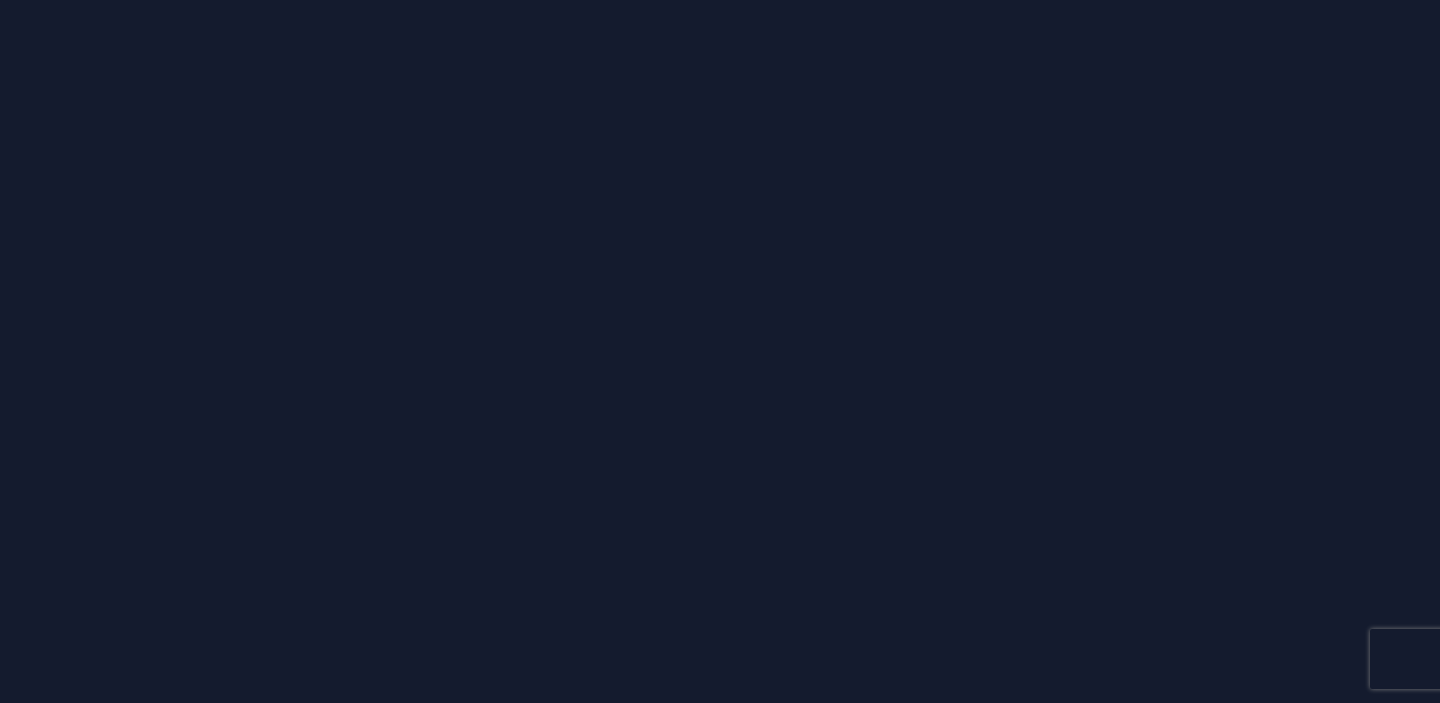 scroll, scrollTop: 0, scrollLeft: 0, axis: both 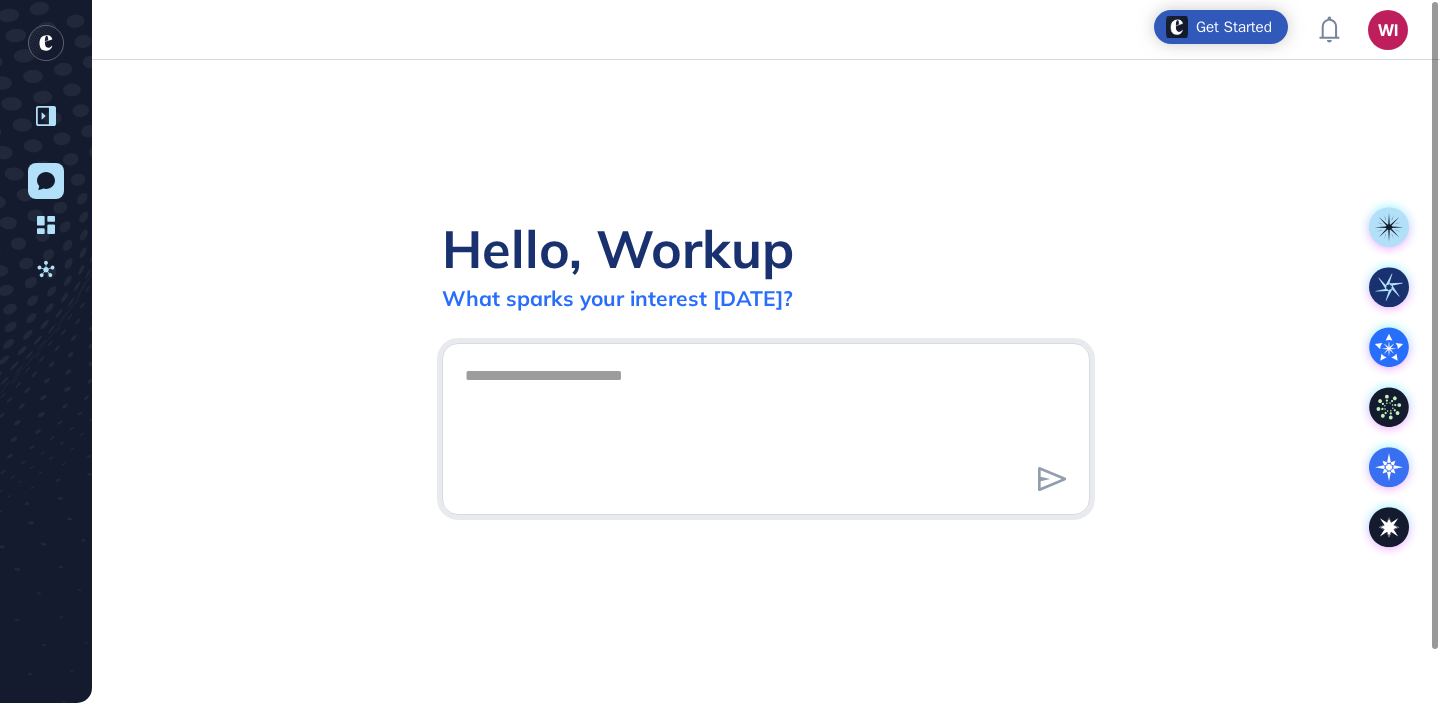 click at bounding box center [46, 116] 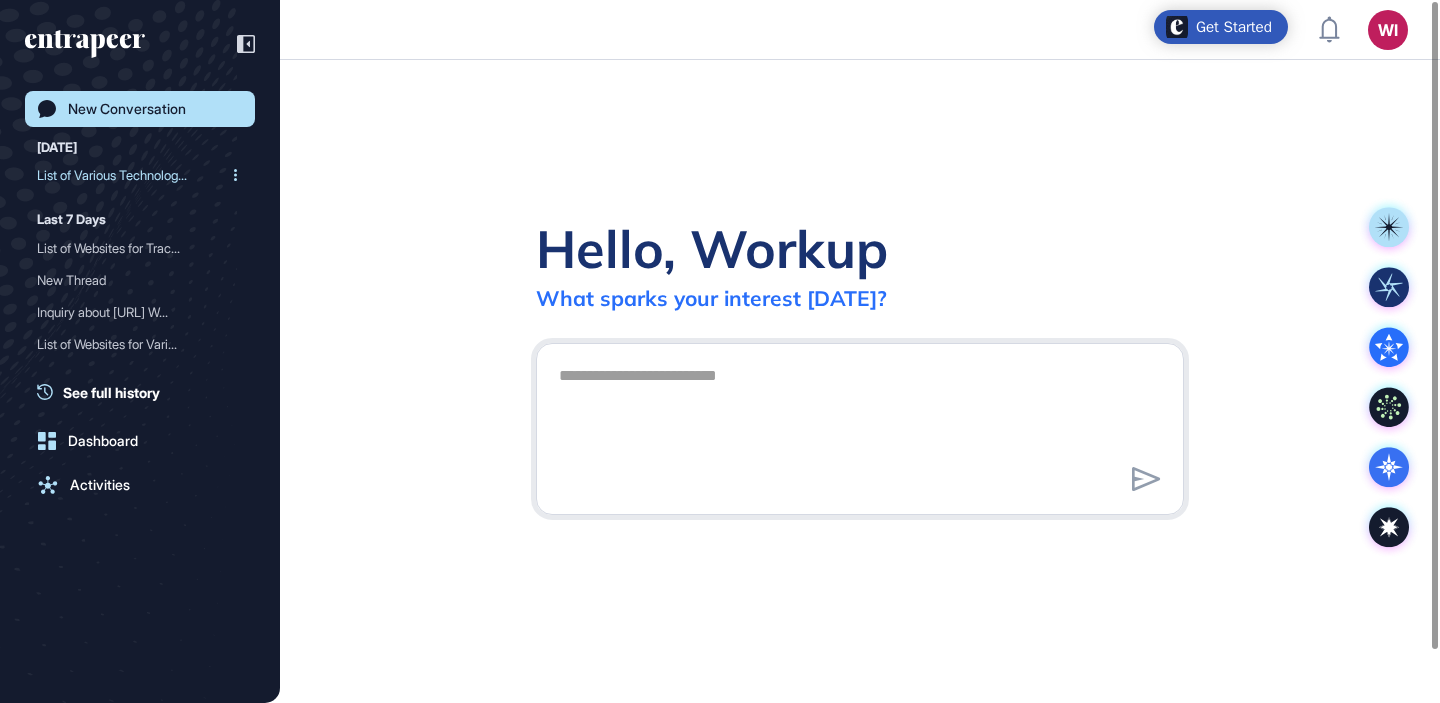 click on "List of Various Technolog..." at bounding box center (132, 175) 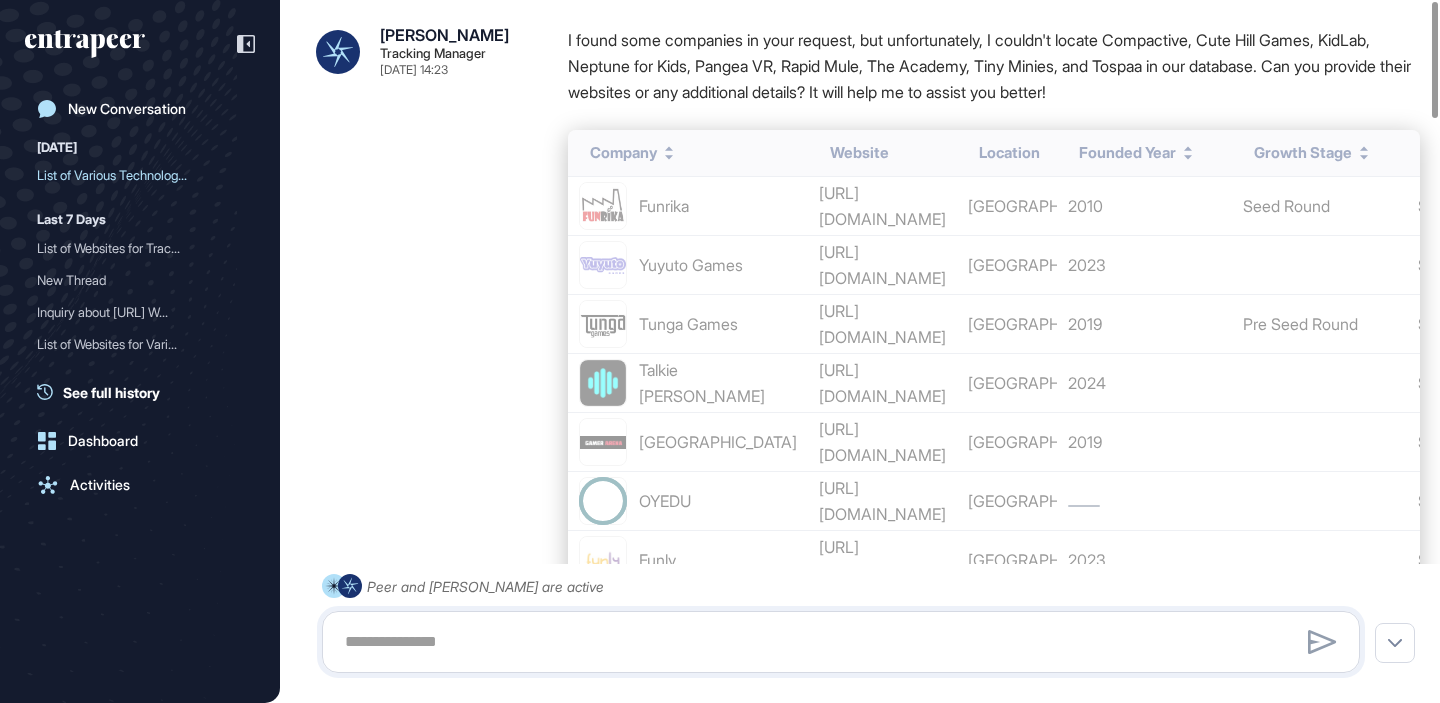 scroll, scrollTop: 0, scrollLeft: 0, axis: both 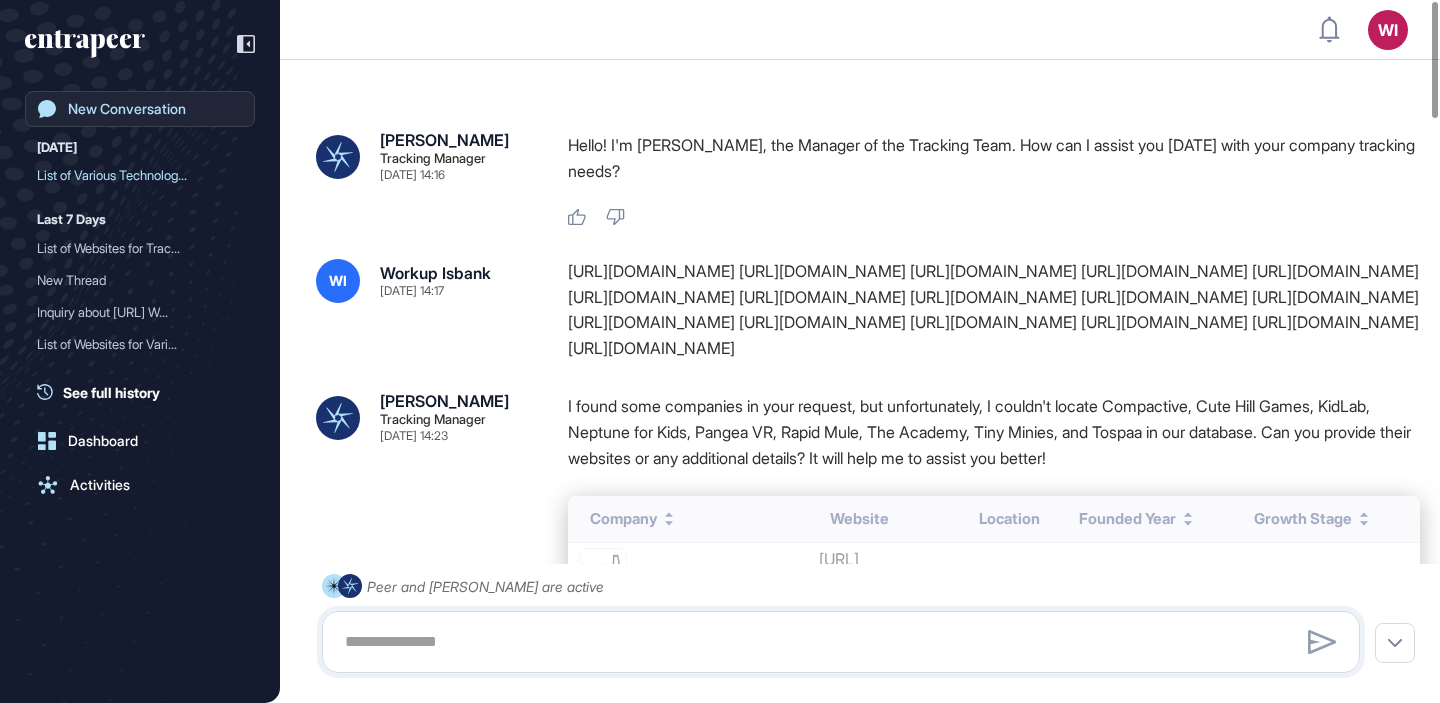 click on "New Conversation" 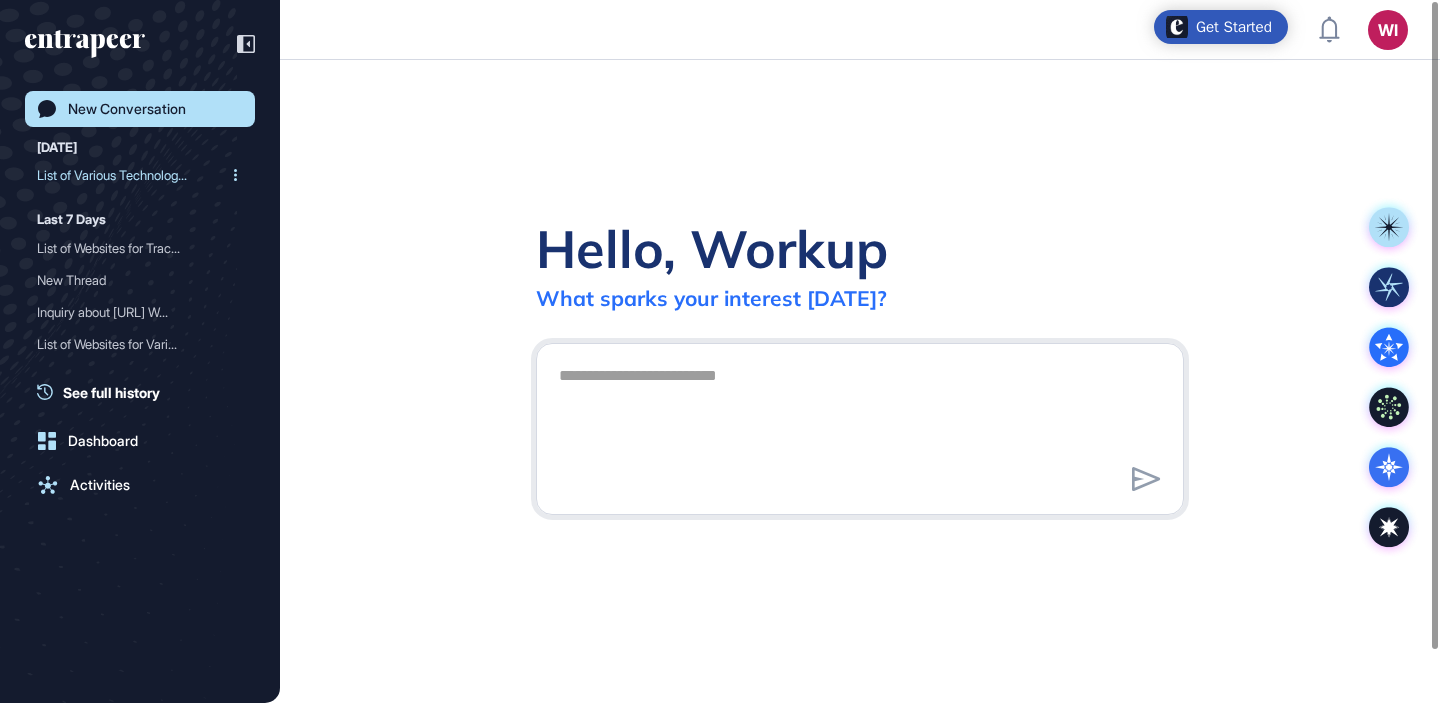 click at bounding box center (235, 175) 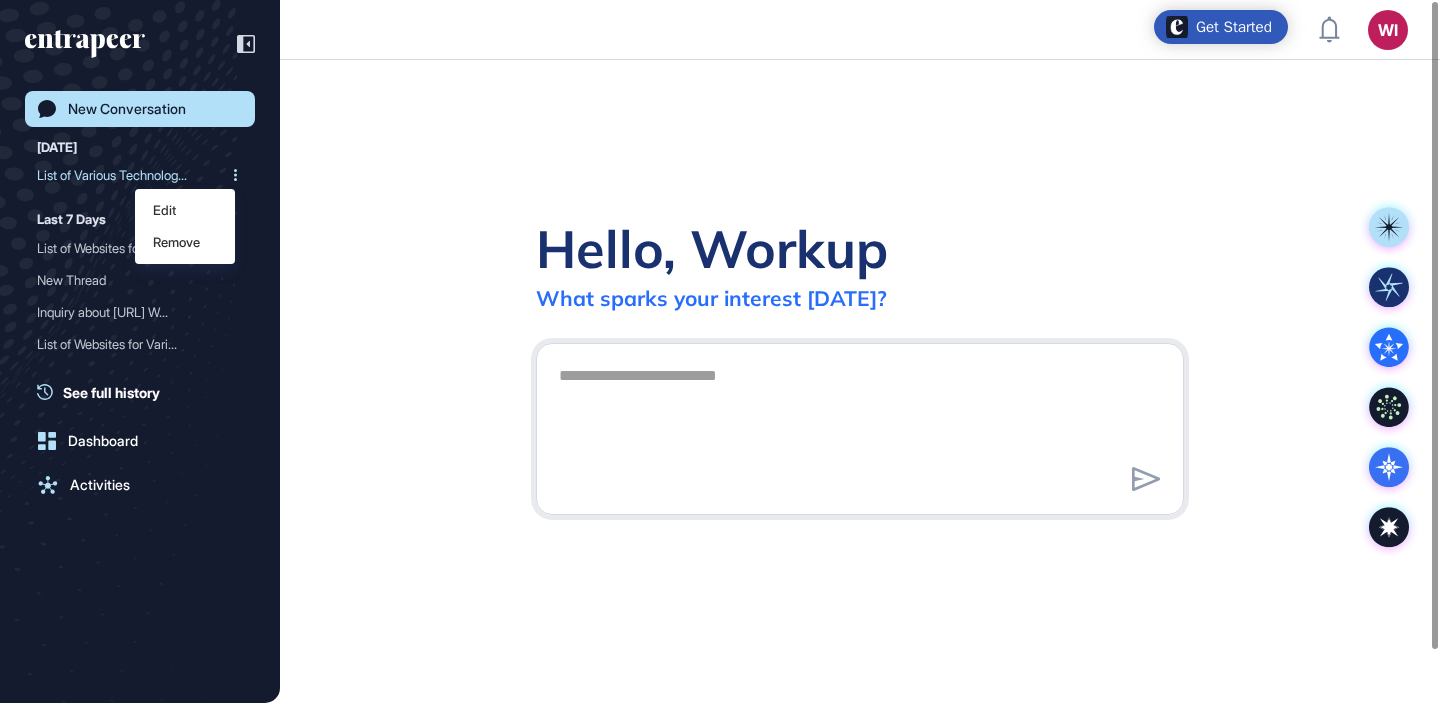 click on "List of Various Technolog..." at bounding box center (132, 175) 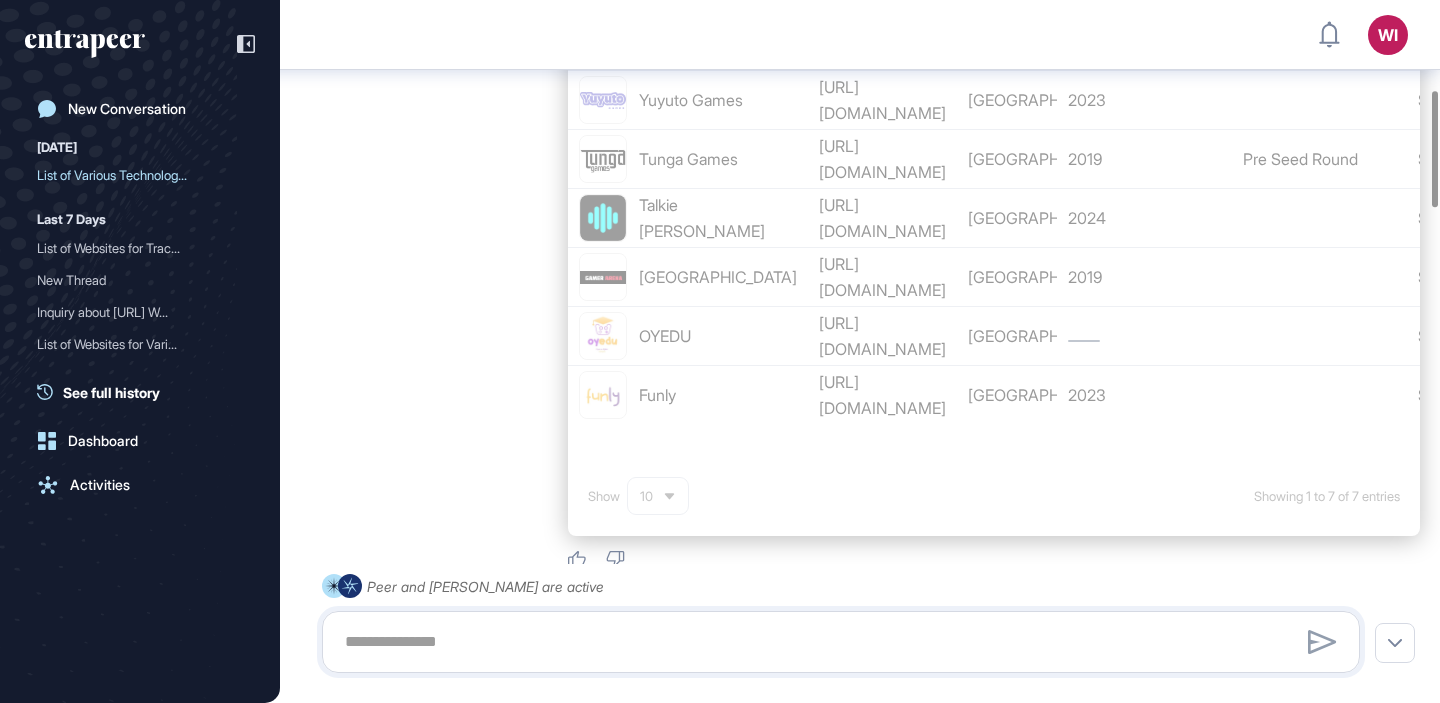 scroll, scrollTop: 0, scrollLeft: 0, axis: both 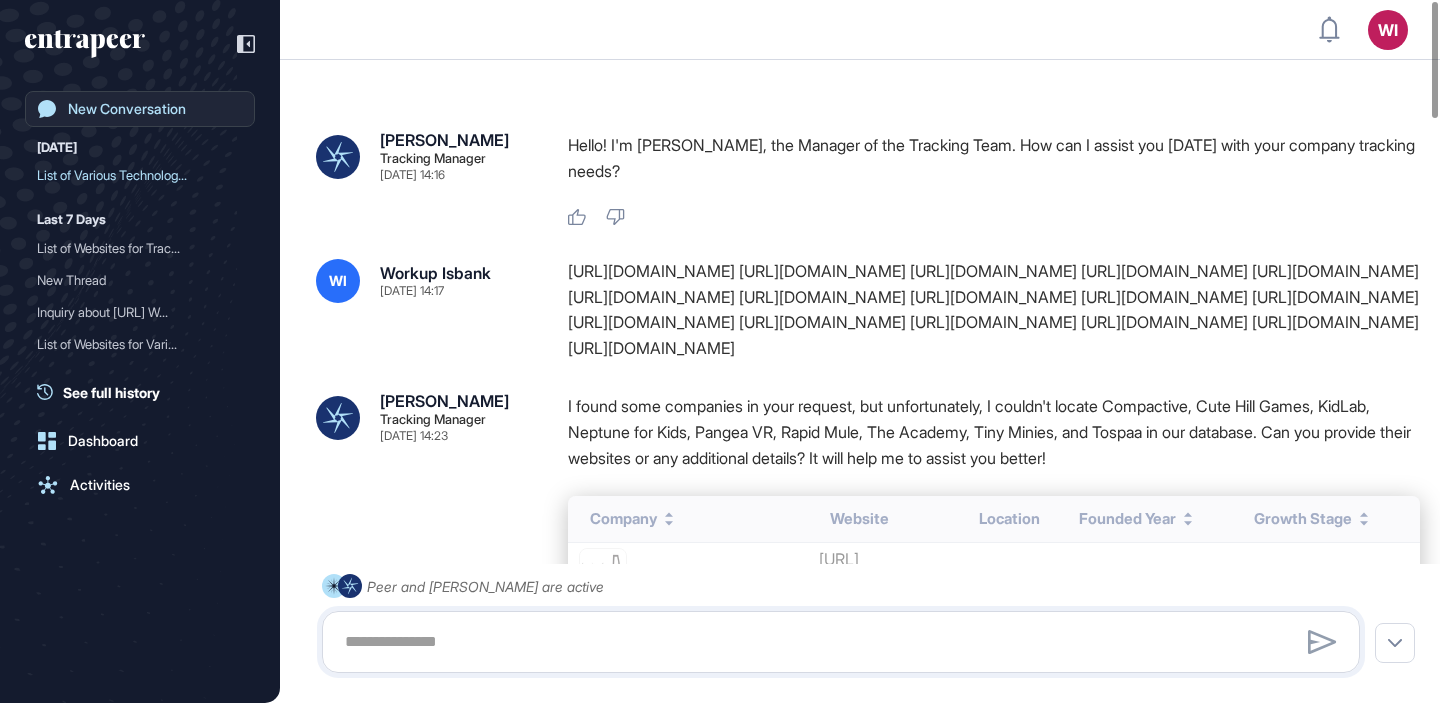 click on "New Conversation" at bounding box center [127, 109] 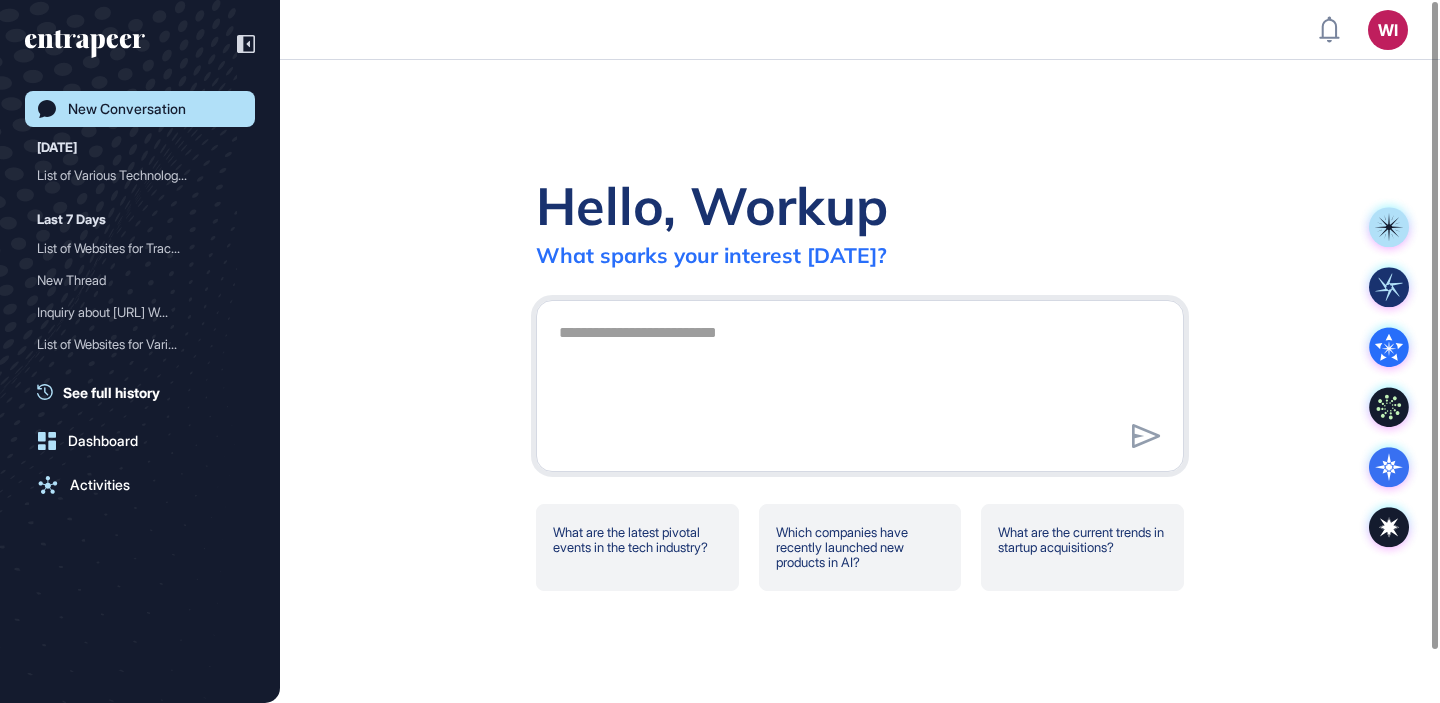 click on "Hello, Workup What sparks your interest today? What are the latest pivotal events in the tech industry? Which companies have recently launched new products in AI? What are the current trends in startup acquisitions?" 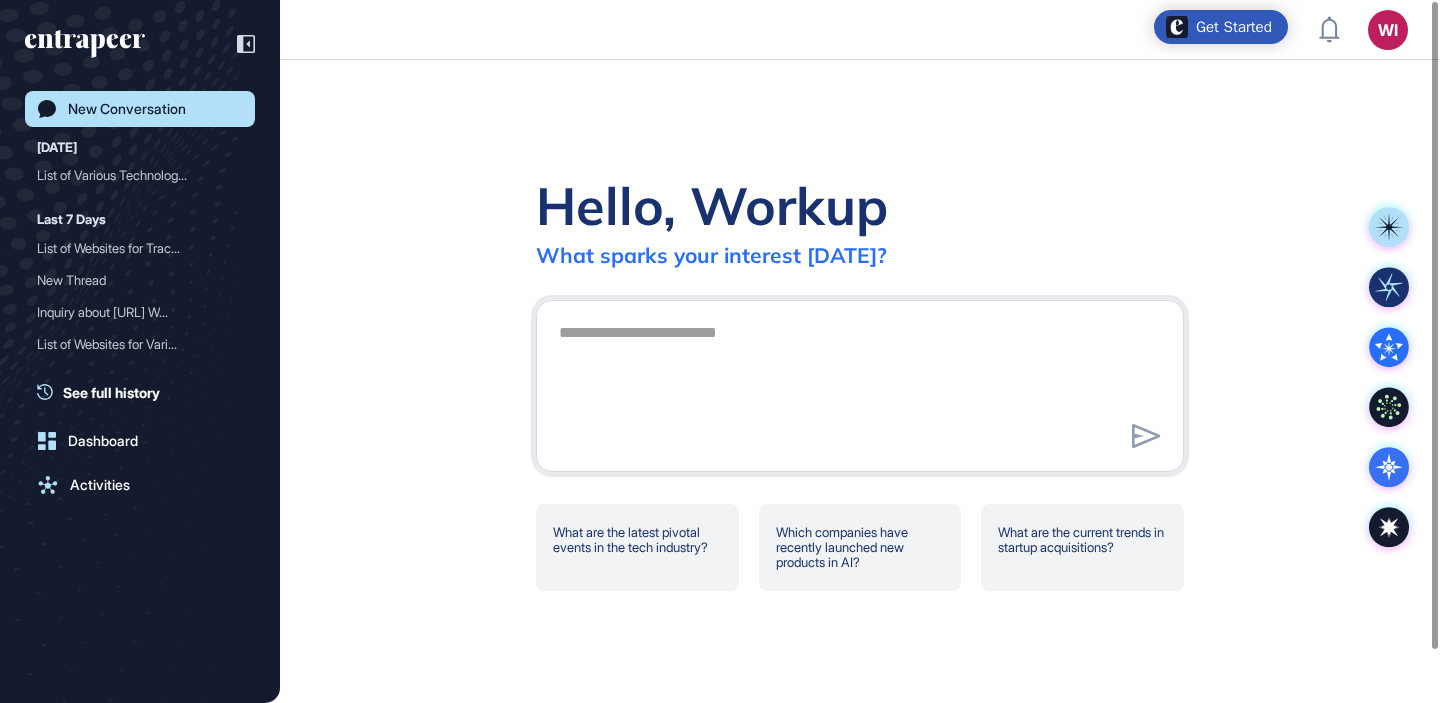 click on "Hello, Workup What sparks your interest today? What are the latest pivotal events in the tech industry? Which companies have recently launched new products in AI? What are the current trends in startup acquisitions?" 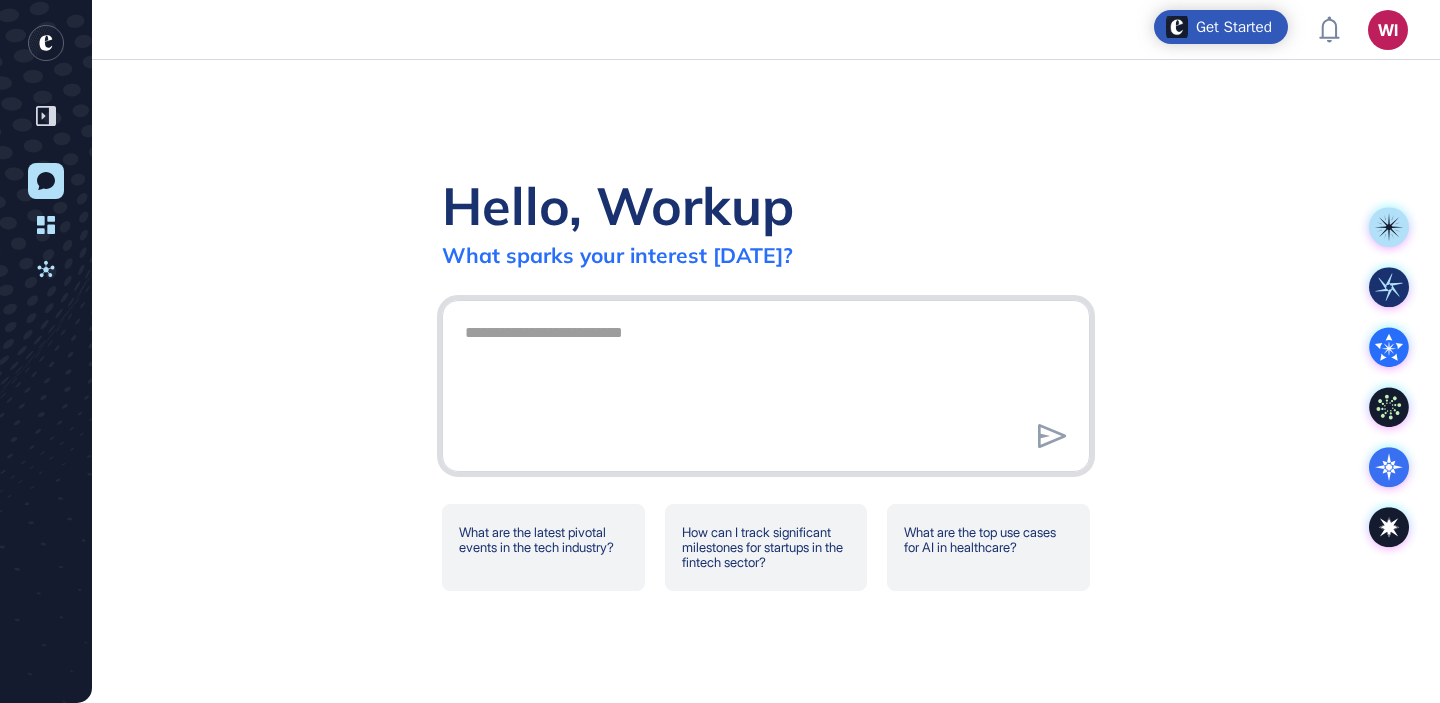 scroll, scrollTop: 0, scrollLeft: 0, axis: both 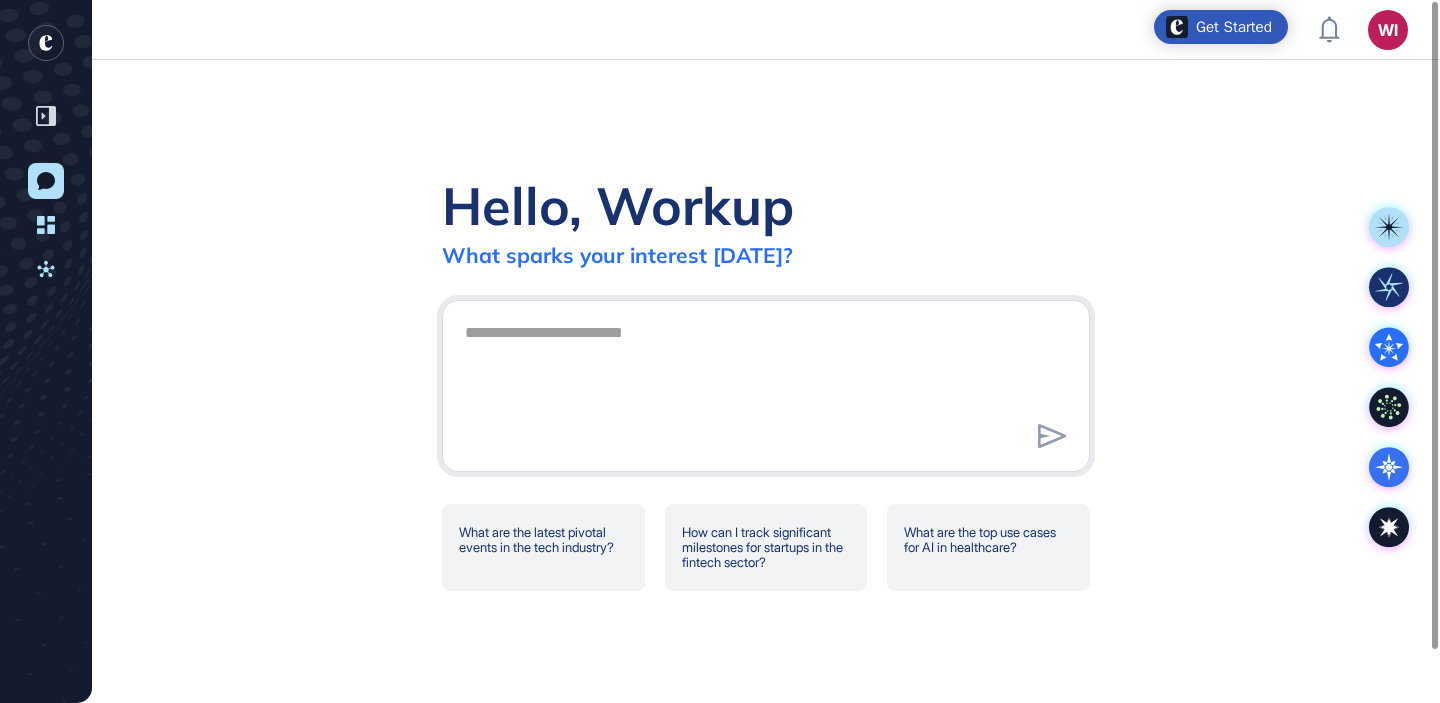click on "Hello, Workup What sparks your interest today? What are the latest pivotal events in the tech industry? How can I track significant milestones for startups in the fintech sector? What are the top use cases for AI in healthcare?" 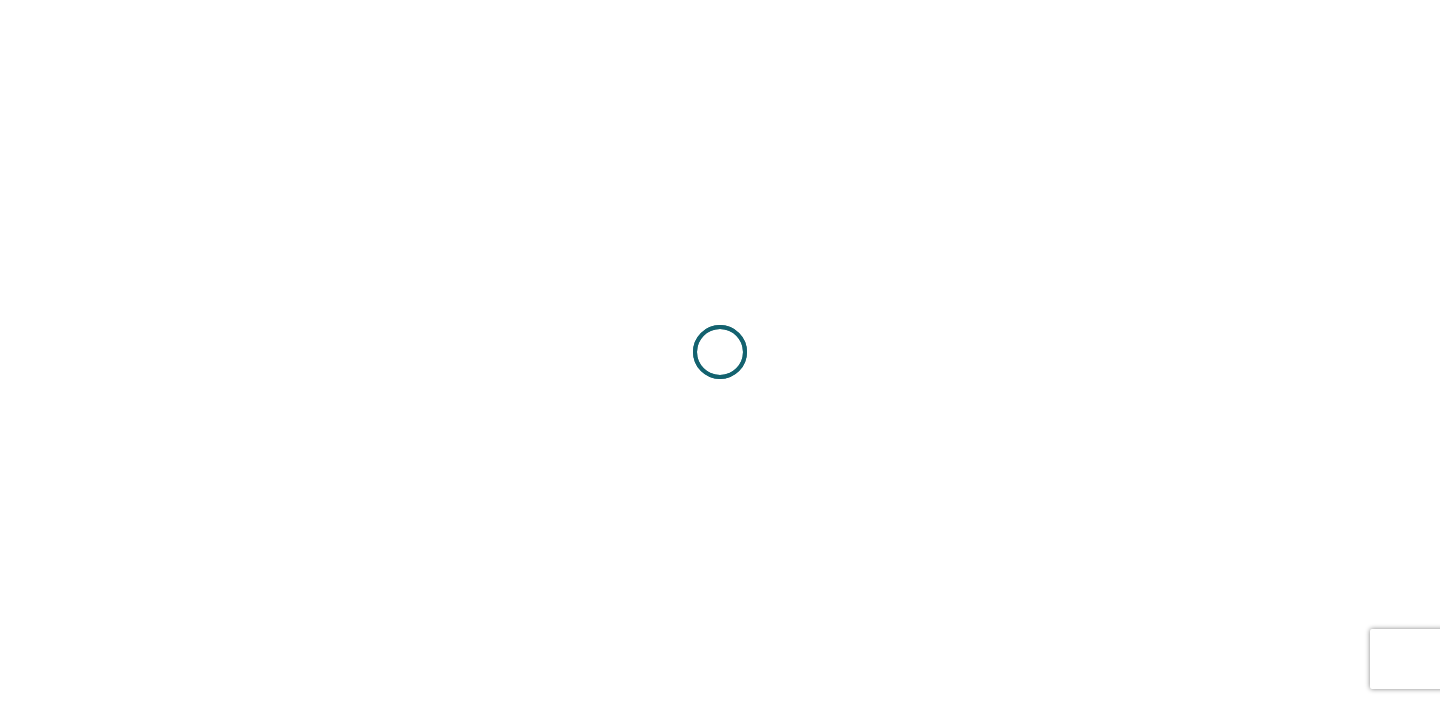 scroll, scrollTop: 0, scrollLeft: 0, axis: both 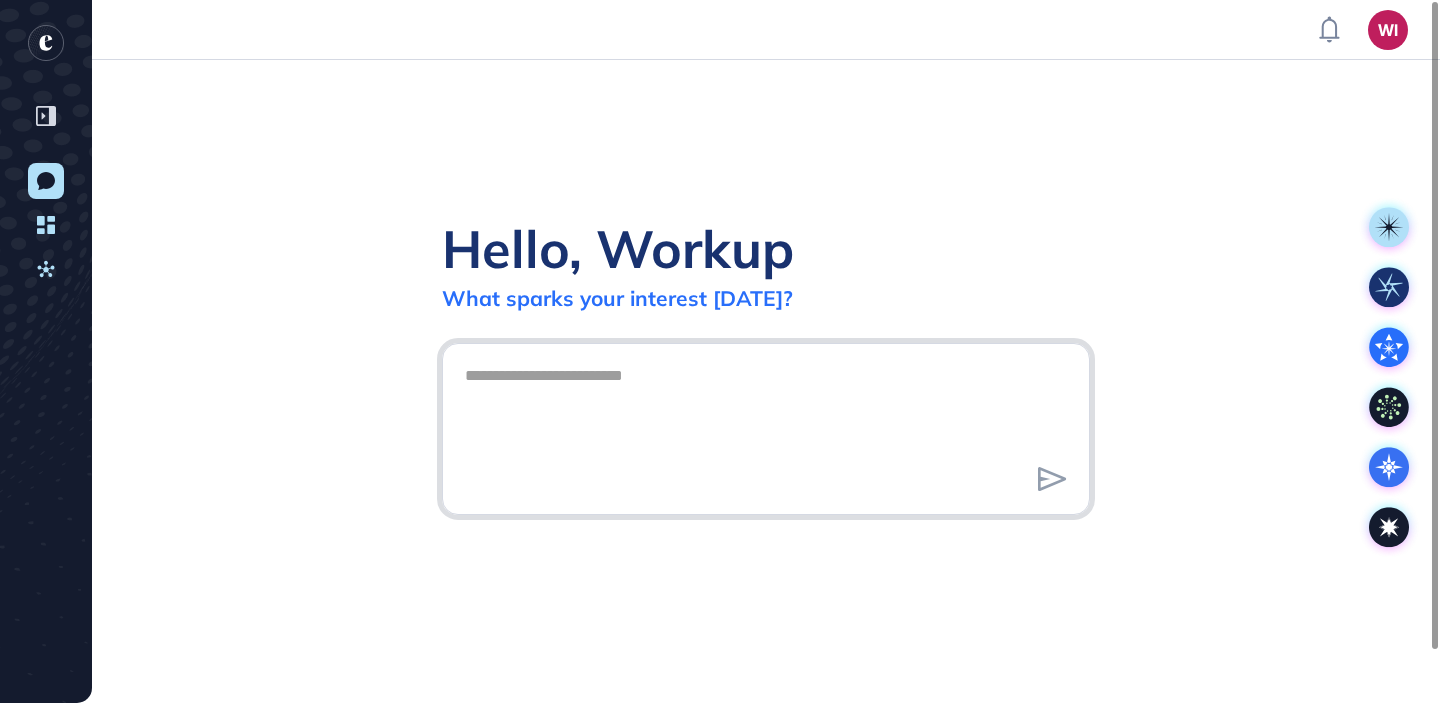 click at bounding box center (766, 426) 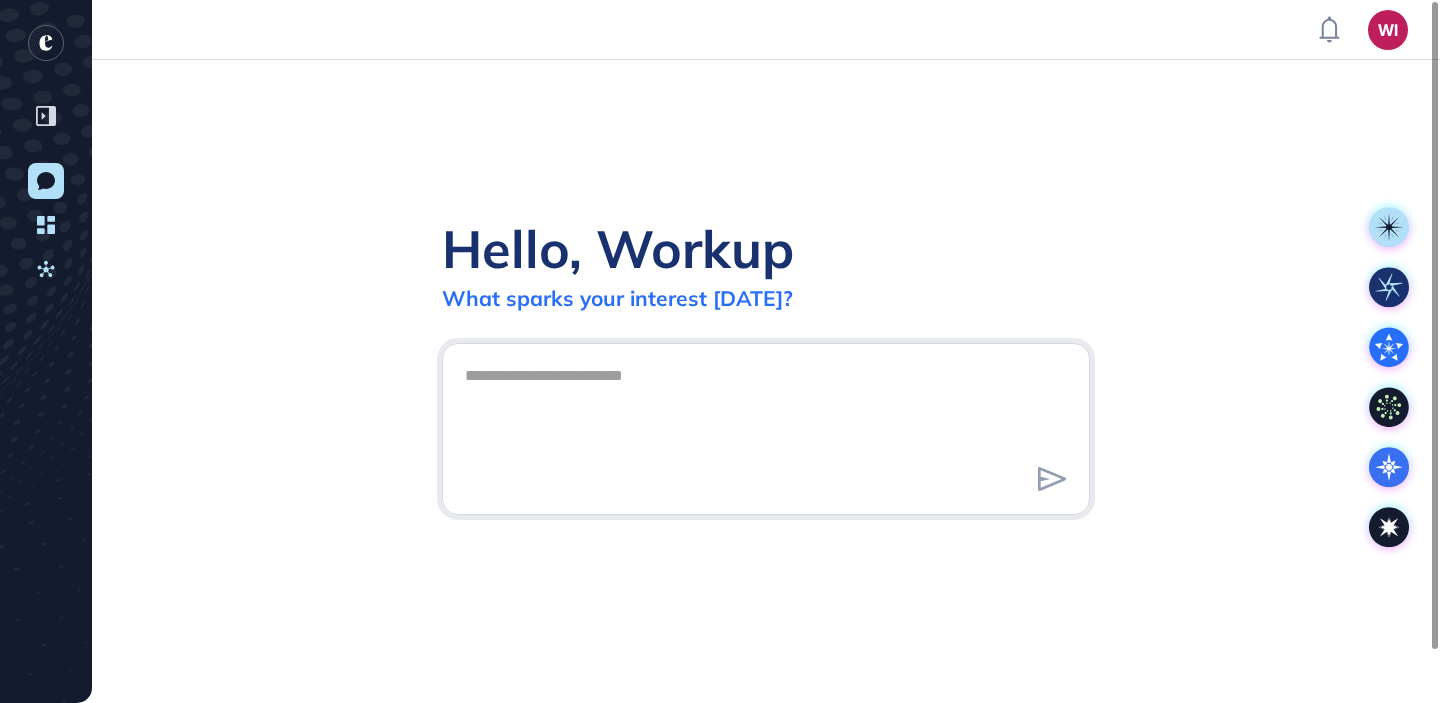 click 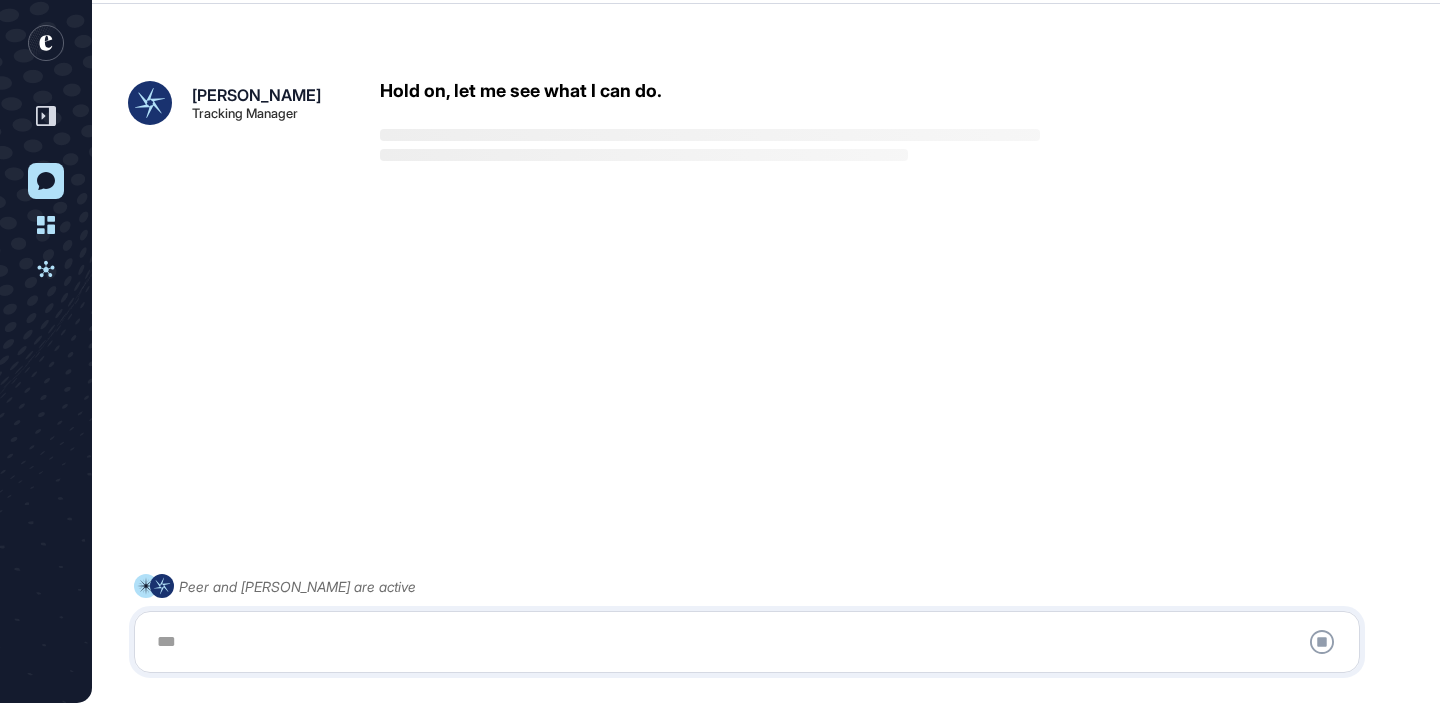 scroll, scrollTop: 56, scrollLeft: 0, axis: vertical 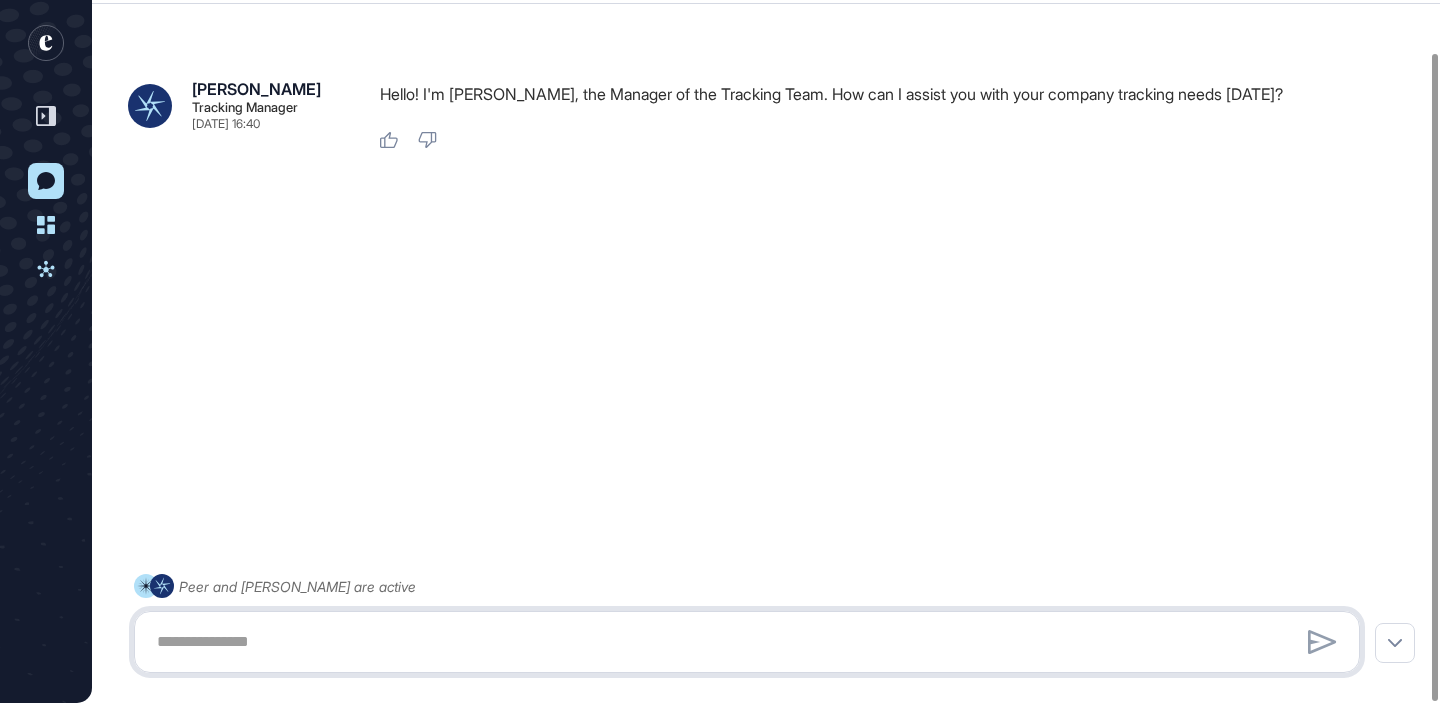 click at bounding box center [747, 642] 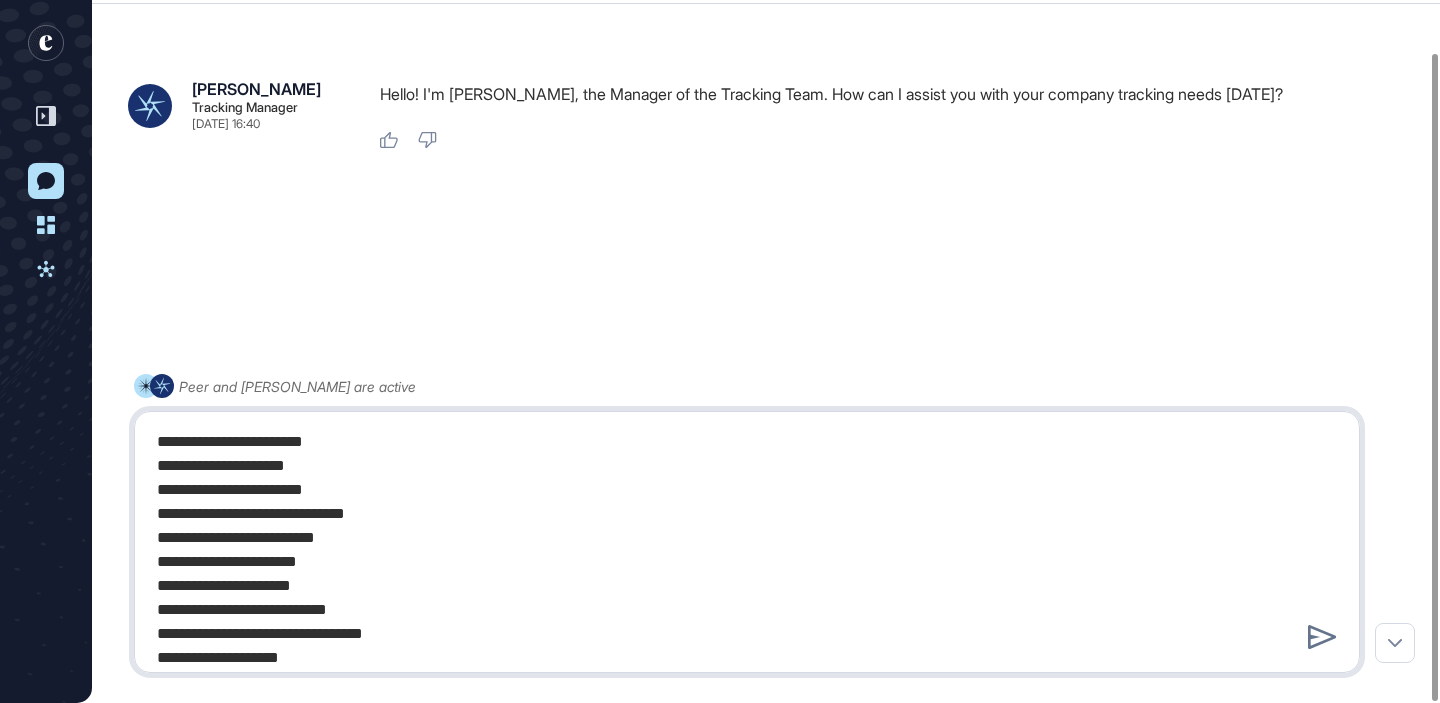 scroll, scrollTop: 149, scrollLeft: 0, axis: vertical 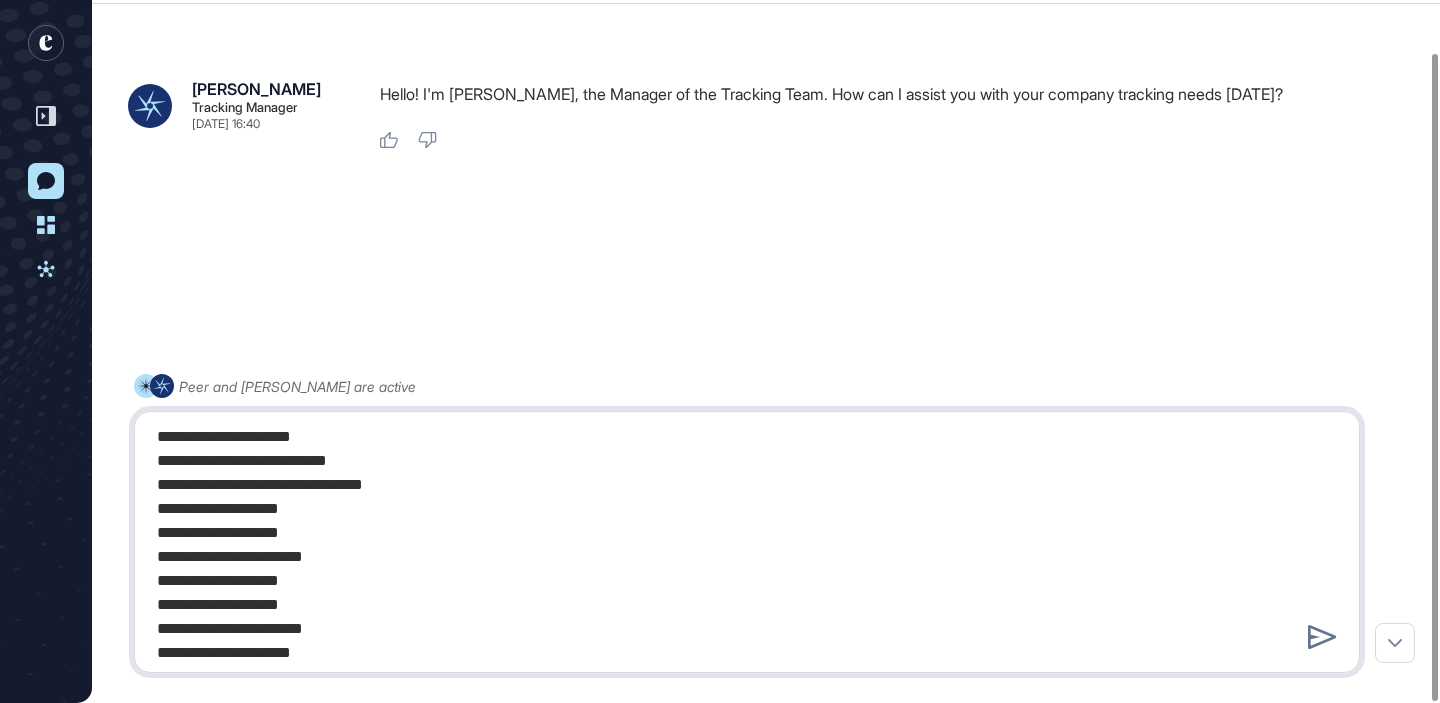 type on "**********" 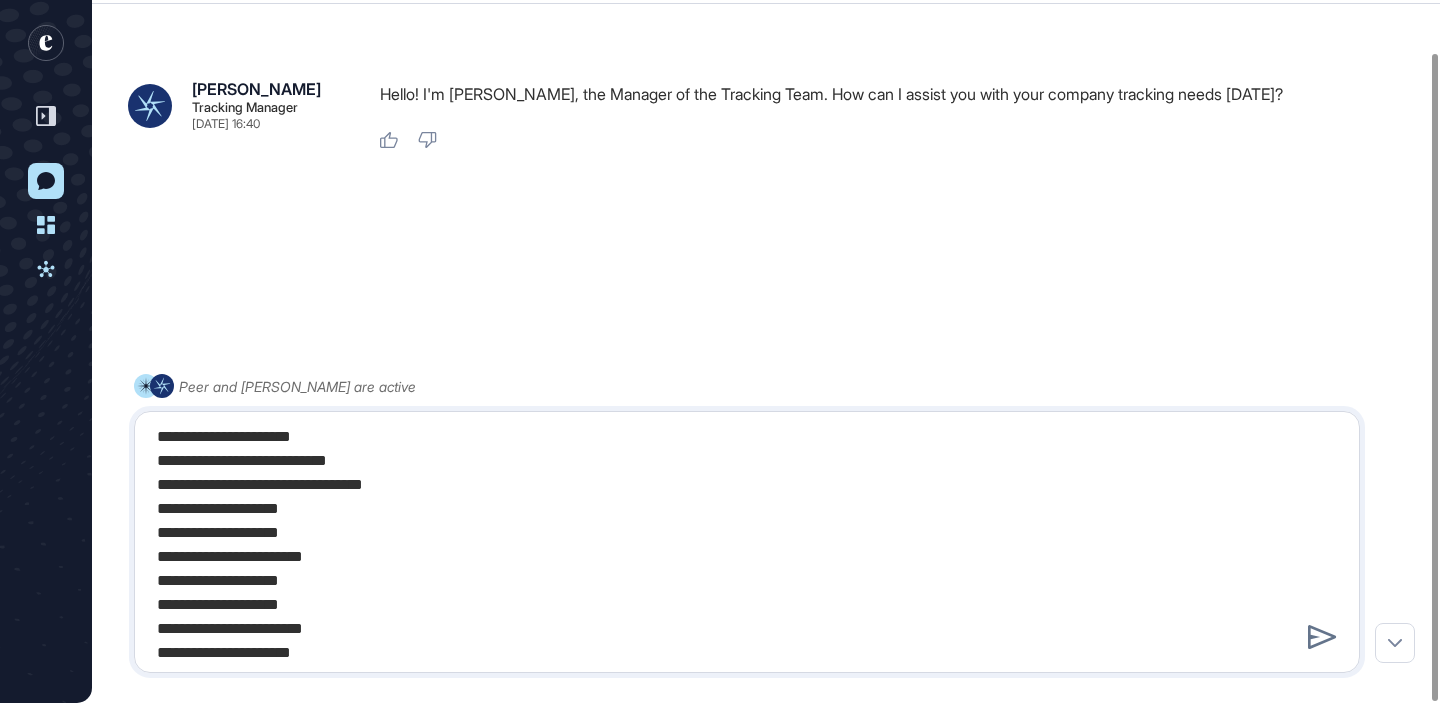 type 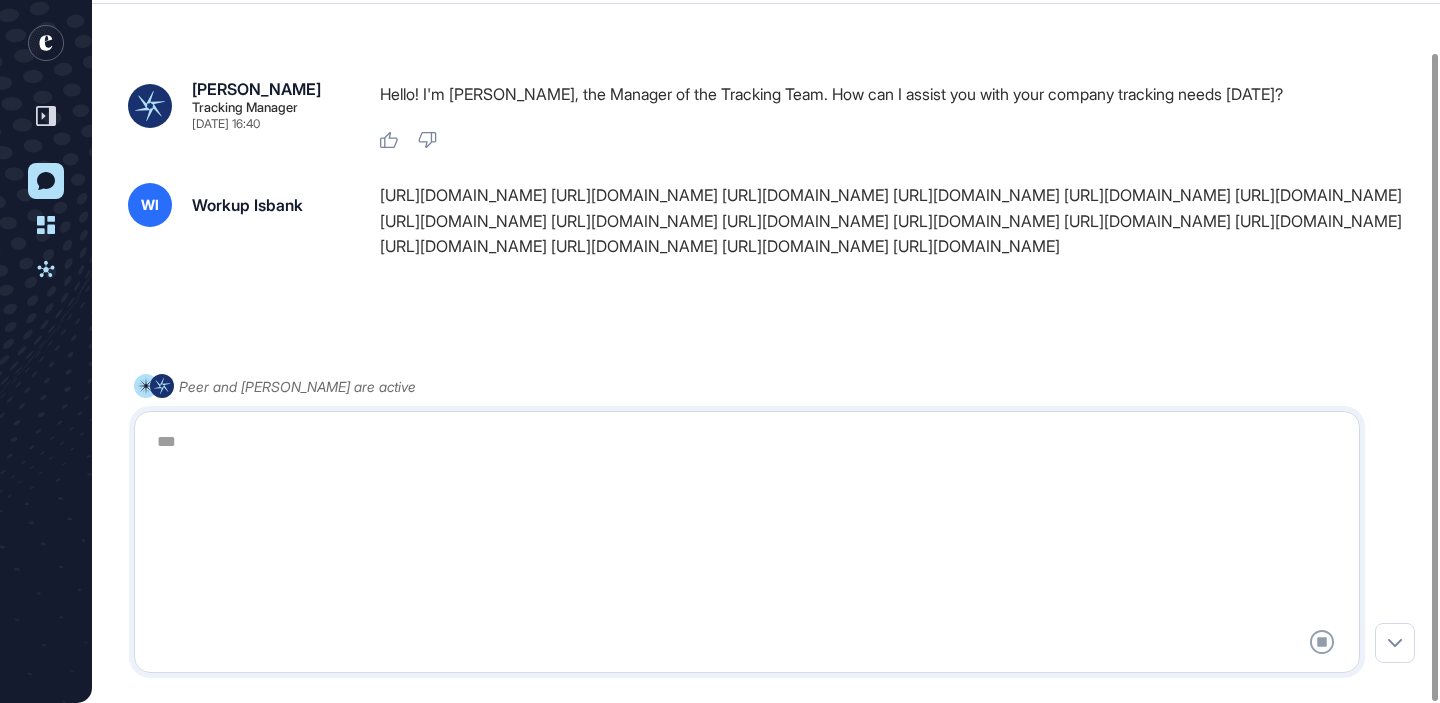scroll, scrollTop: 0, scrollLeft: 0, axis: both 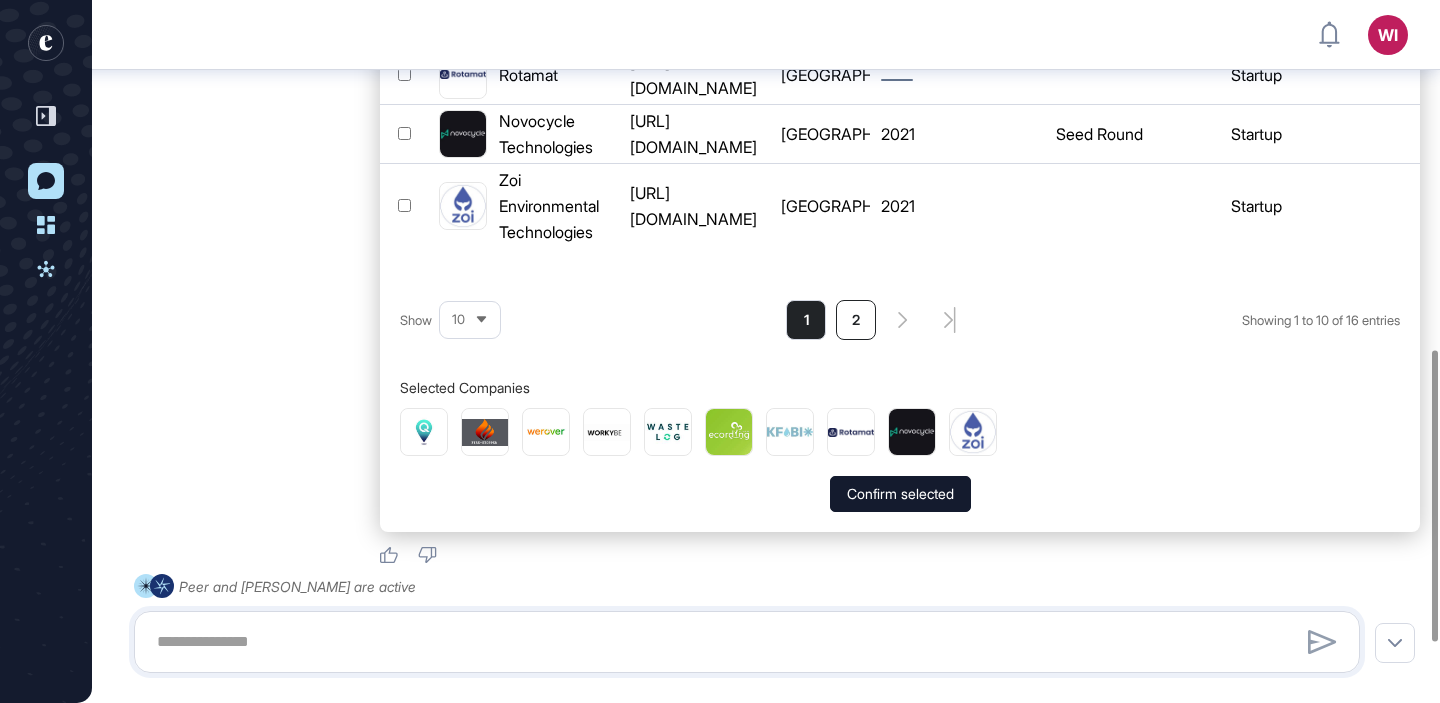 click on "2" 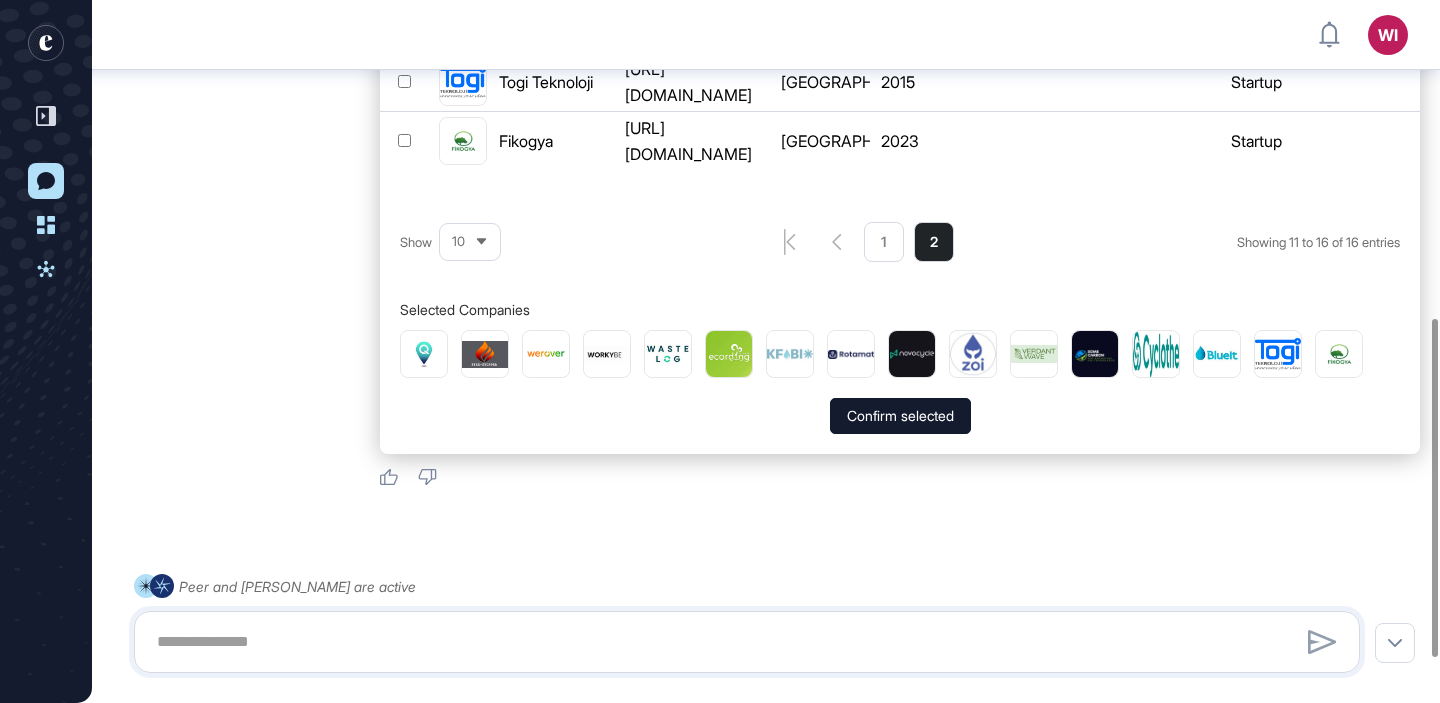 scroll, scrollTop: 661, scrollLeft: 0, axis: vertical 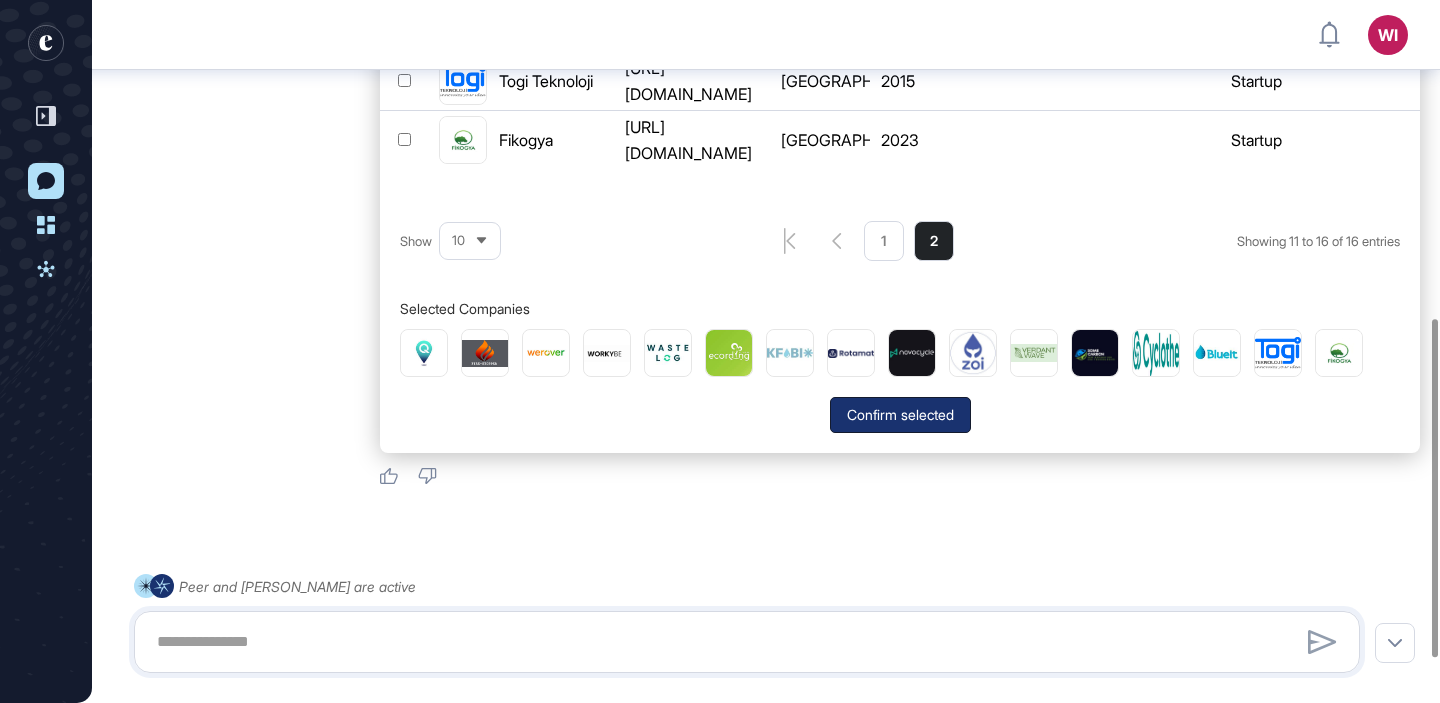click on "Confirm selected" at bounding box center (900, 415) 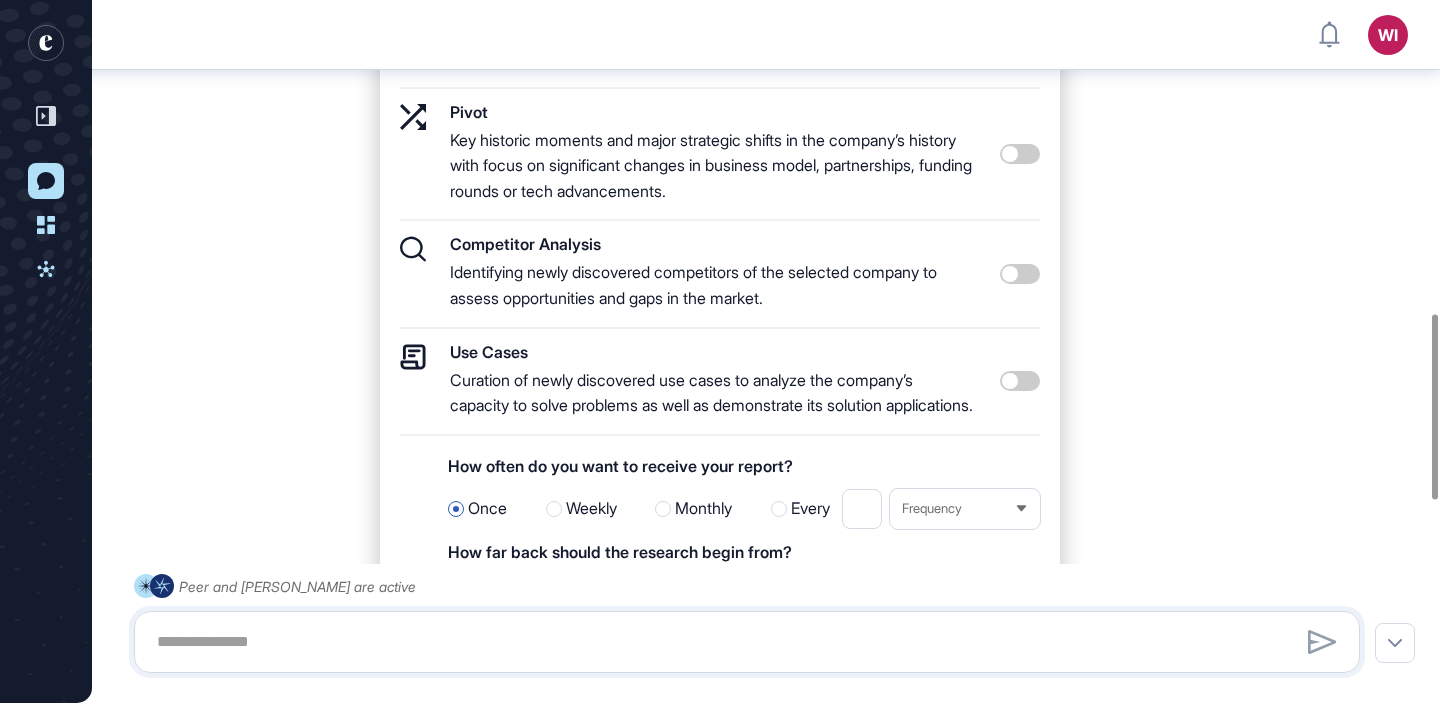 scroll, scrollTop: 1189, scrollLeft: 0, axis: vertical 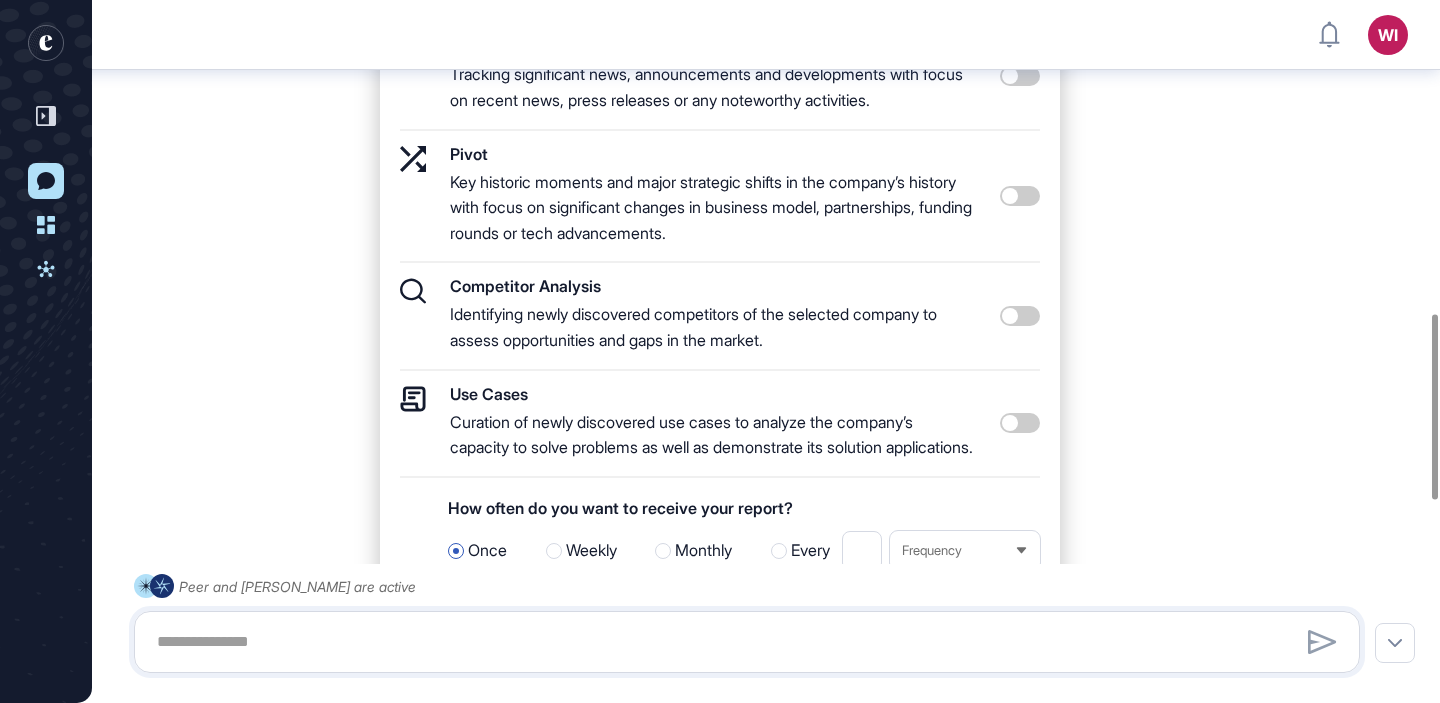 click at bounding box center [1020, 316] 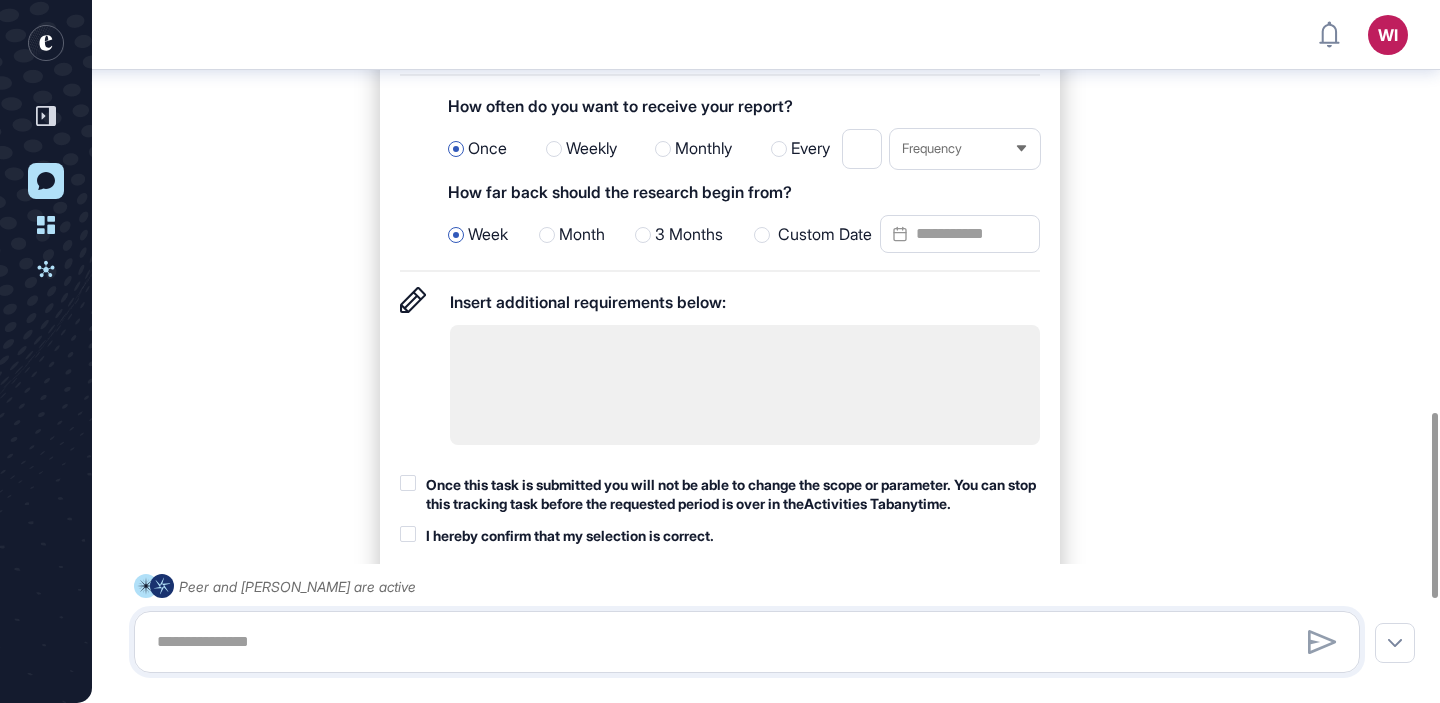 scroll, scrollTop: 1618, scrollLeft: 0, axis: vertical 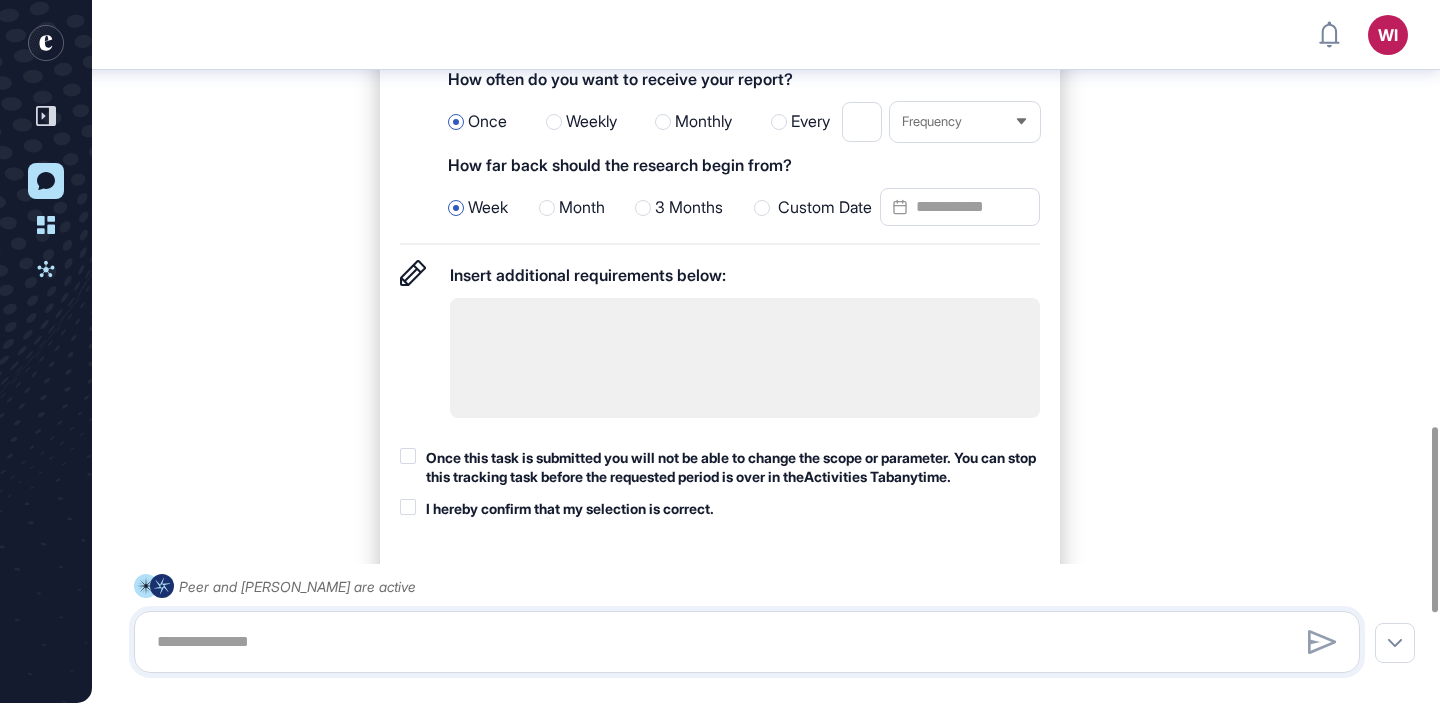 click on "Weekly" at bounding box center [591, 122] 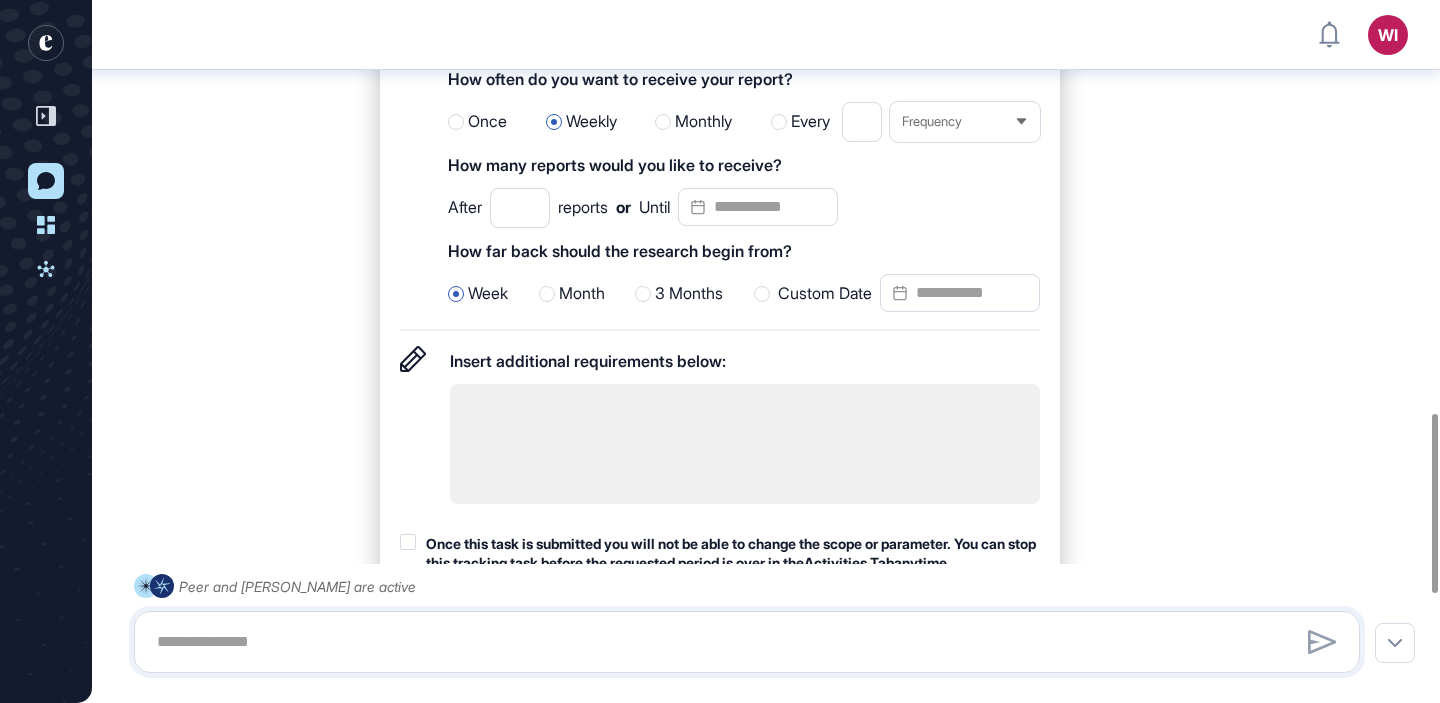 click at bounding box center [758, 207] 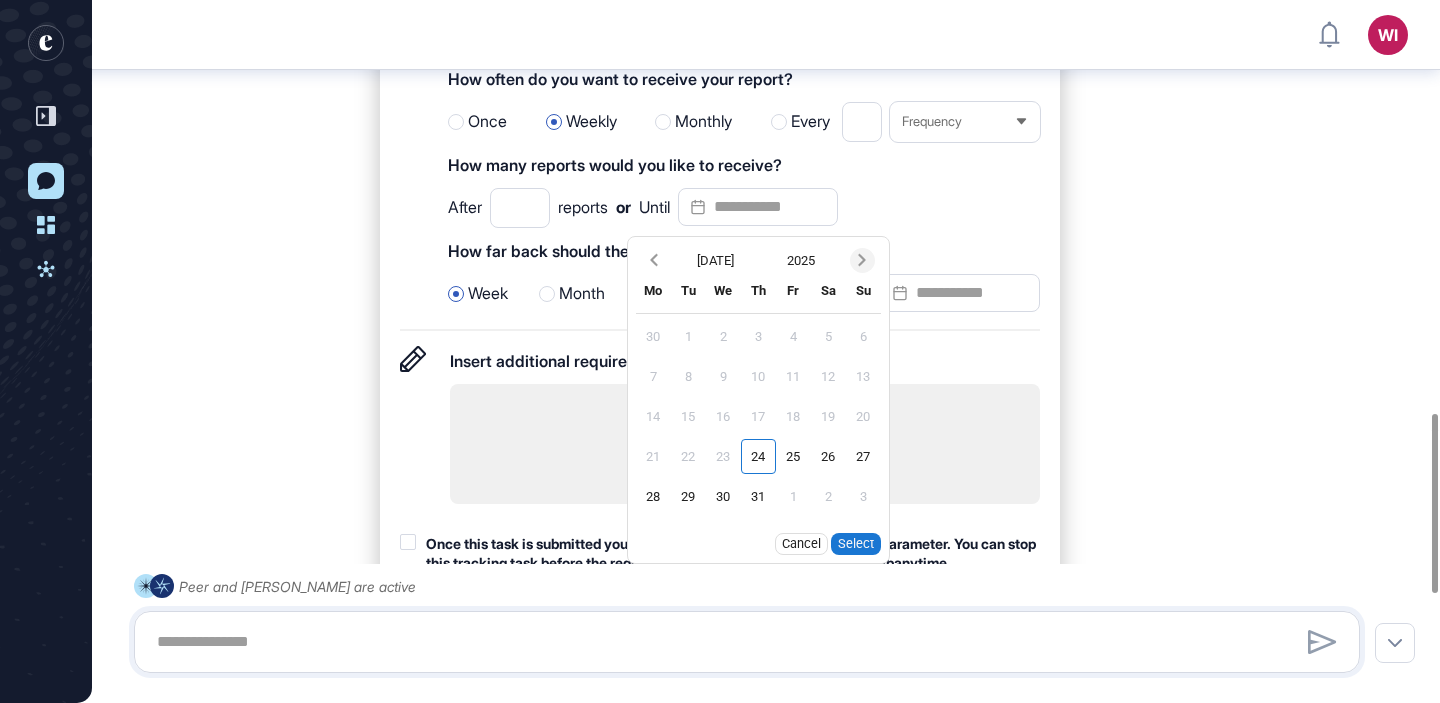 click 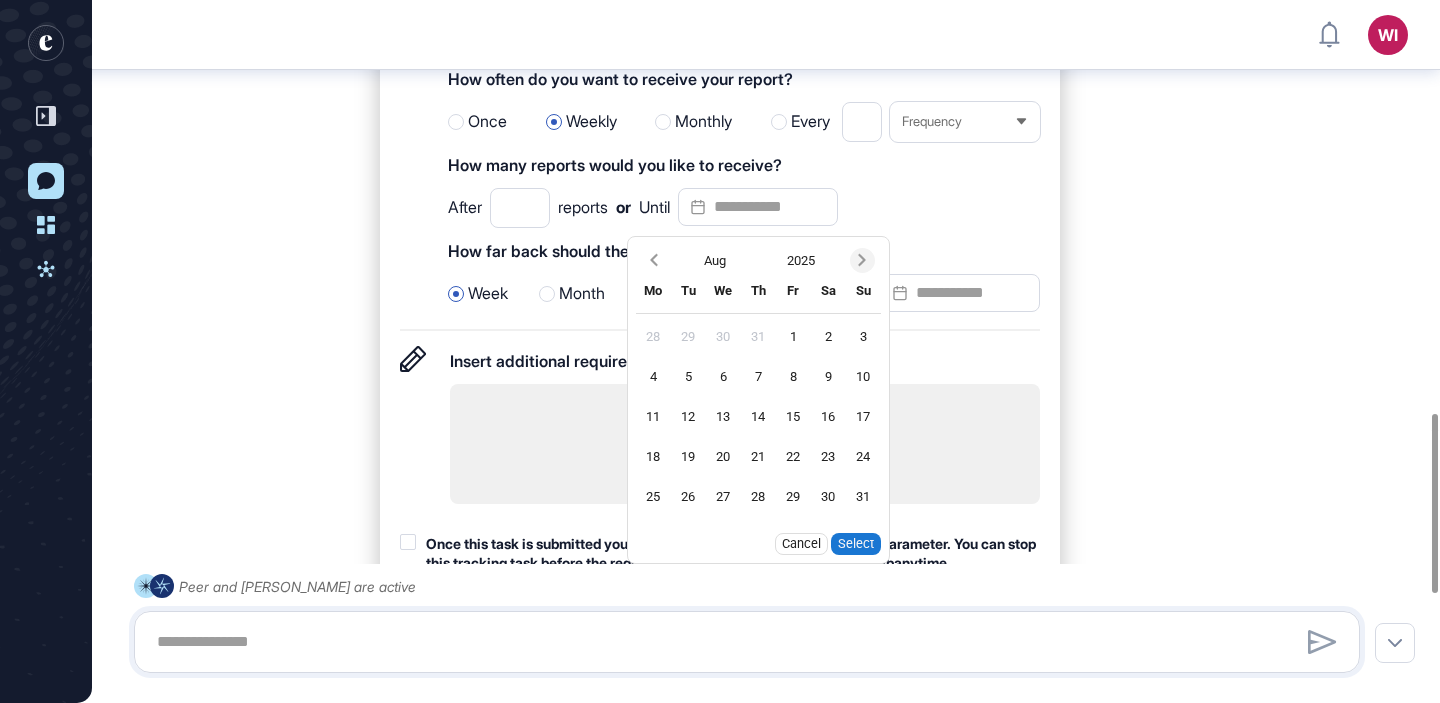 click 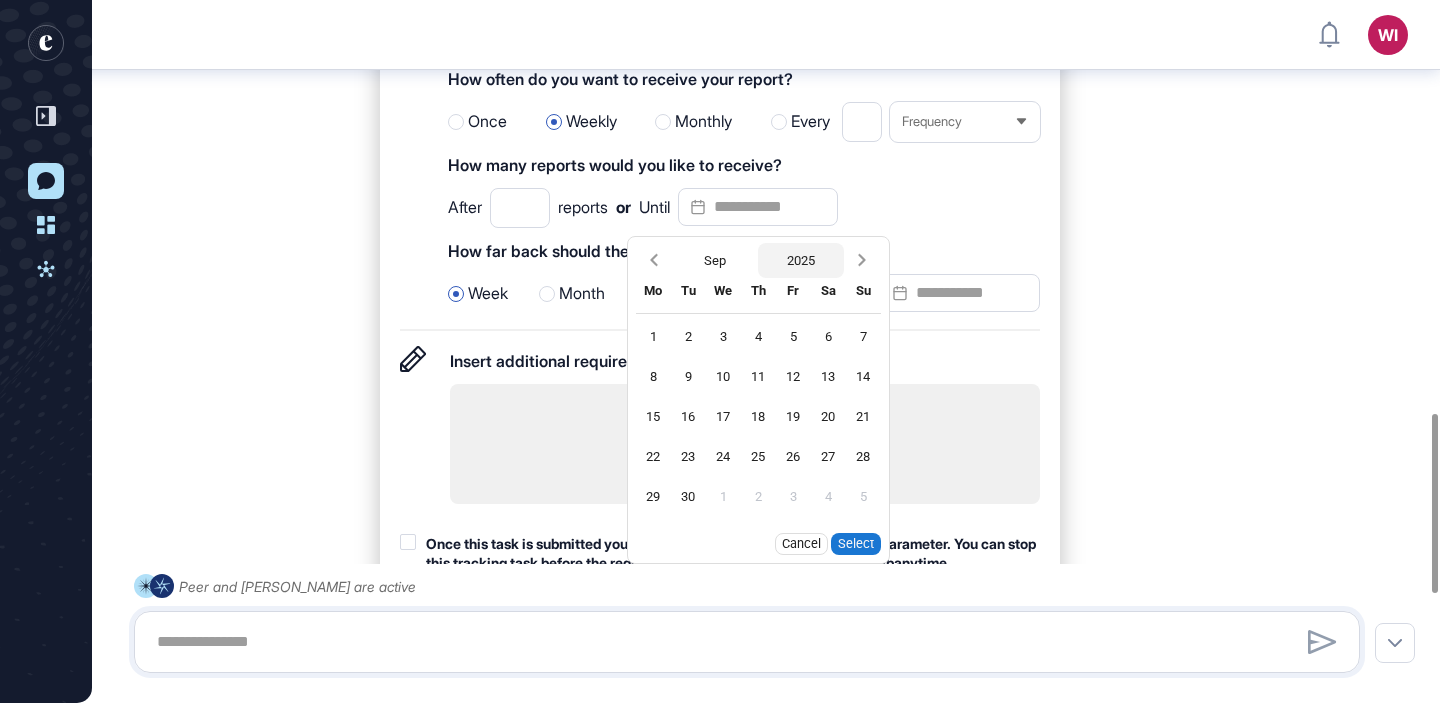 click on "2025" 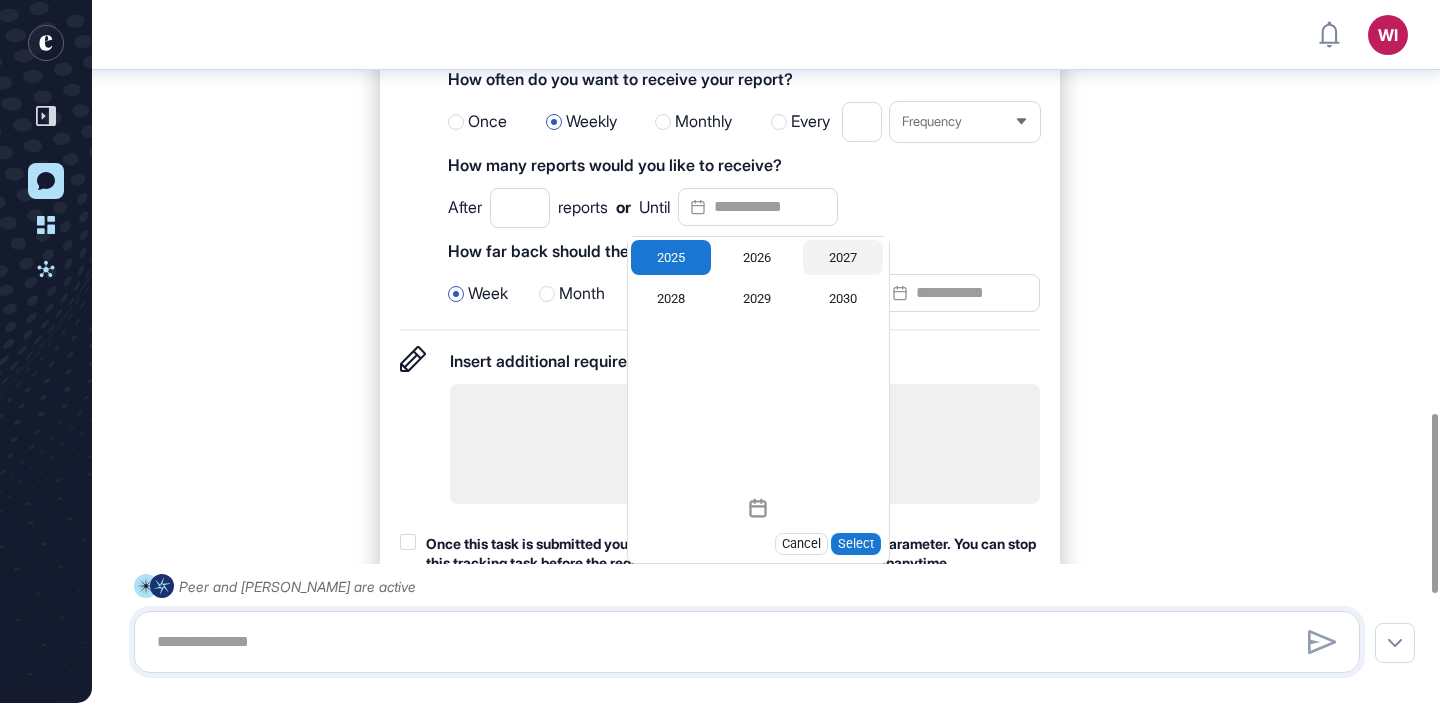 click on "2027" at bounding box center [843, 257] 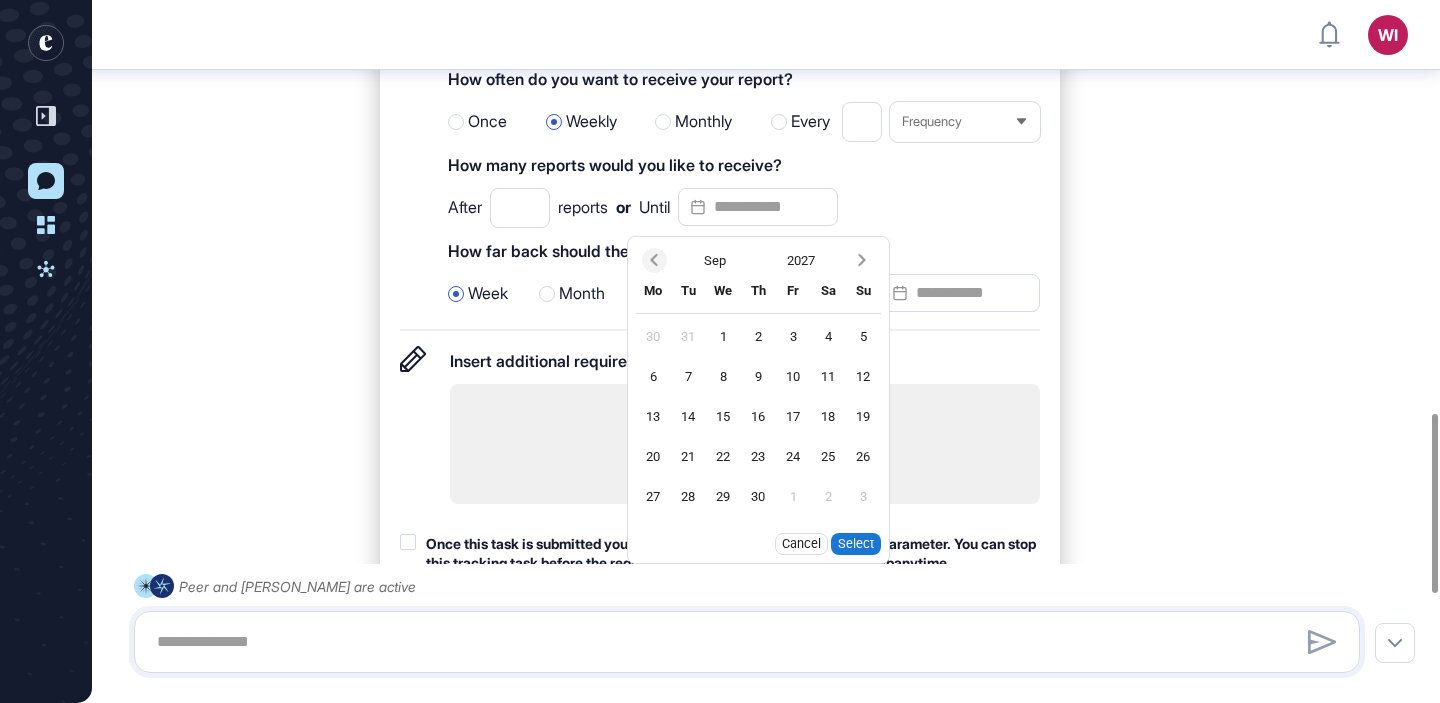 click 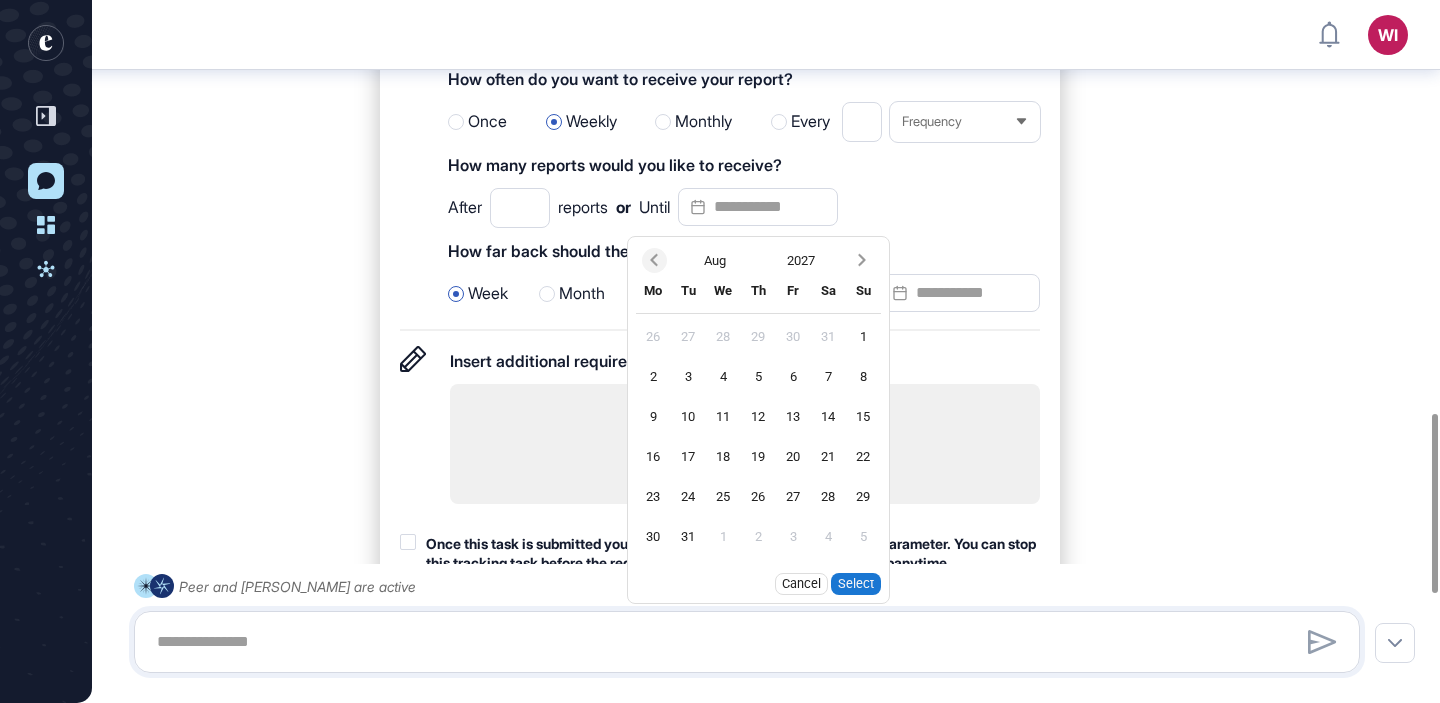 click 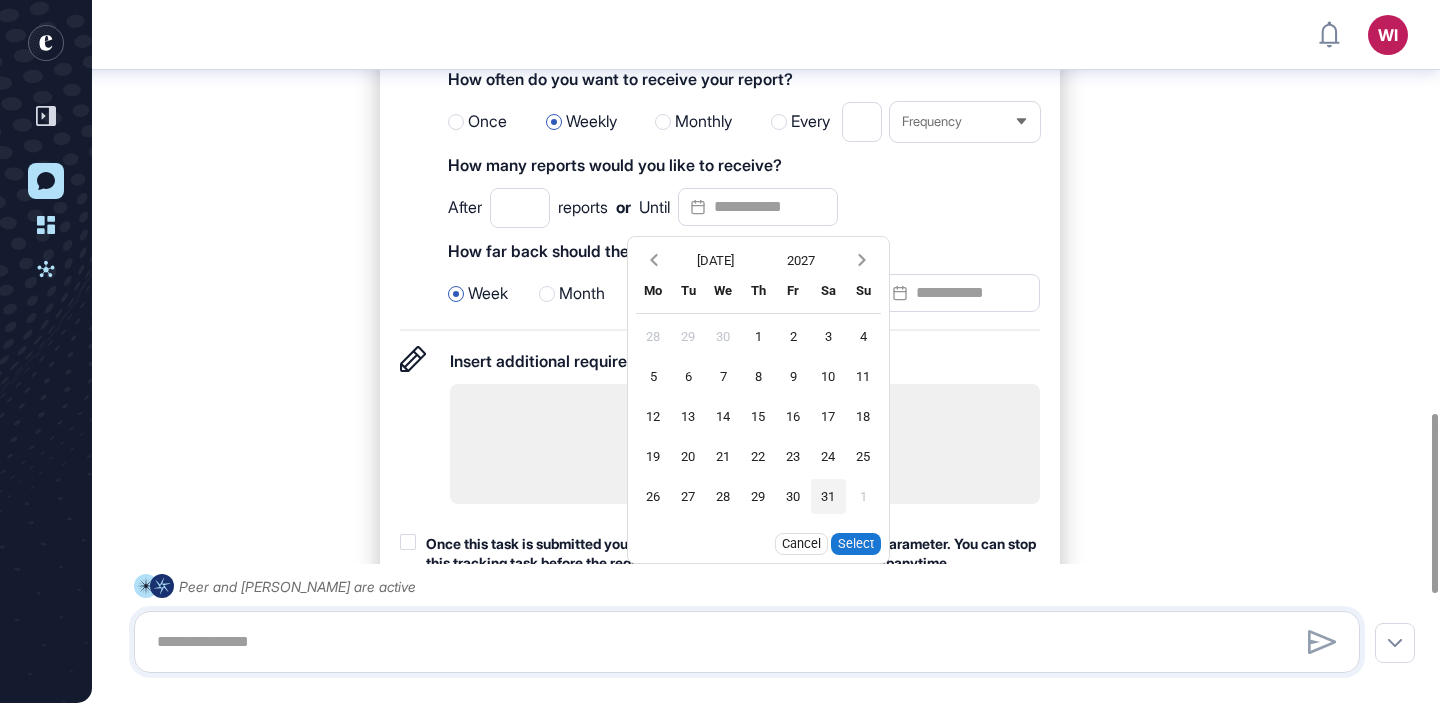 click on "31" at bounding box center (828, 496) 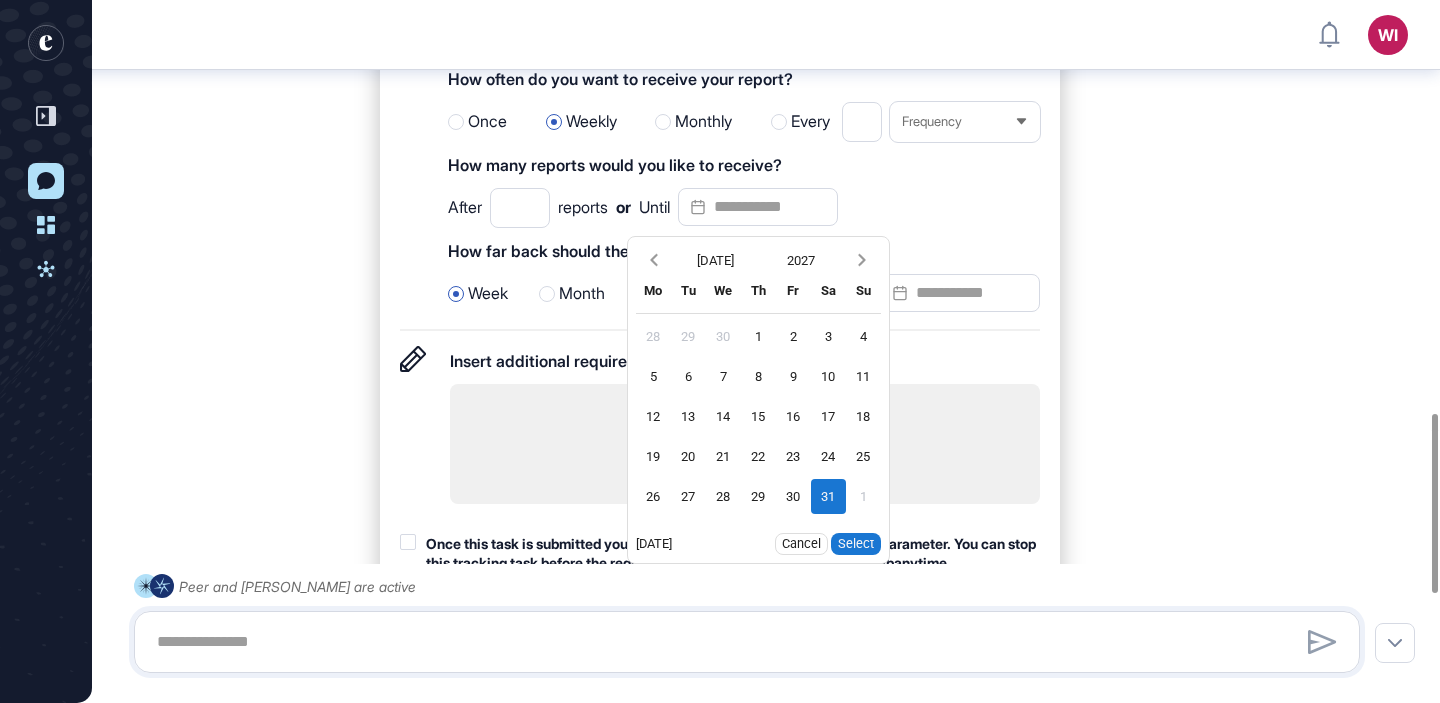 click on "Select" 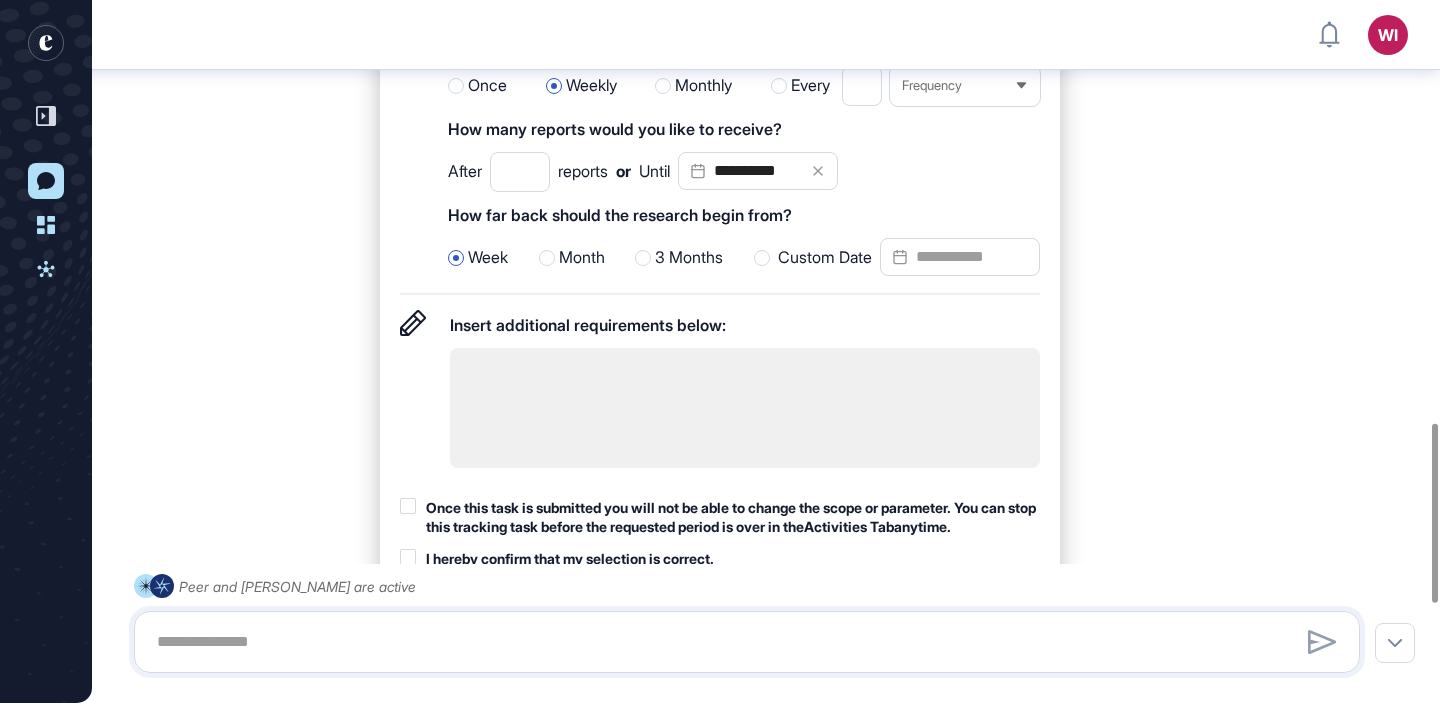 scroll, scrollTop: 1847, scrollLeft: 0, axis: vertical 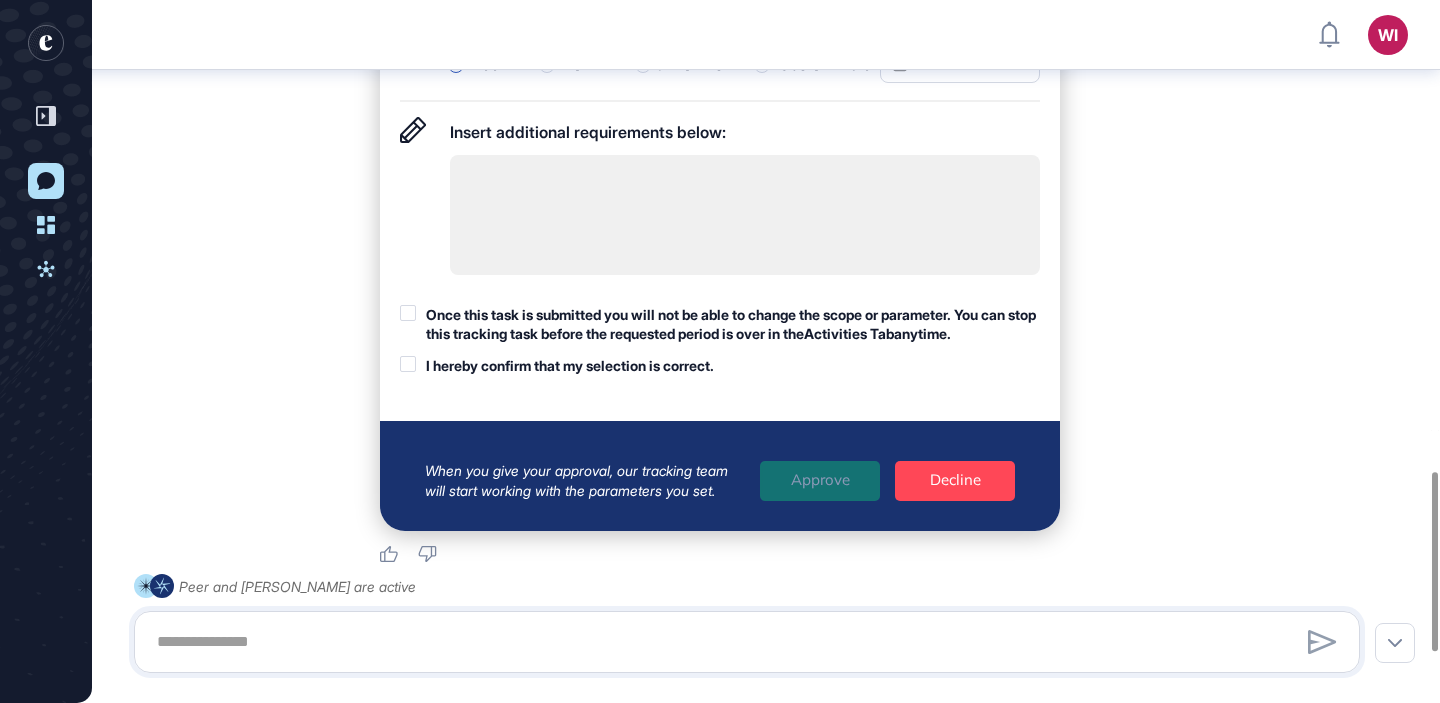 click on "Once this task is submitted you will not be able to change the scope or parameter. You can stop this tracking task before the requested period is over in the  Activities Tab  anytime." at bounding box center (733, 324) 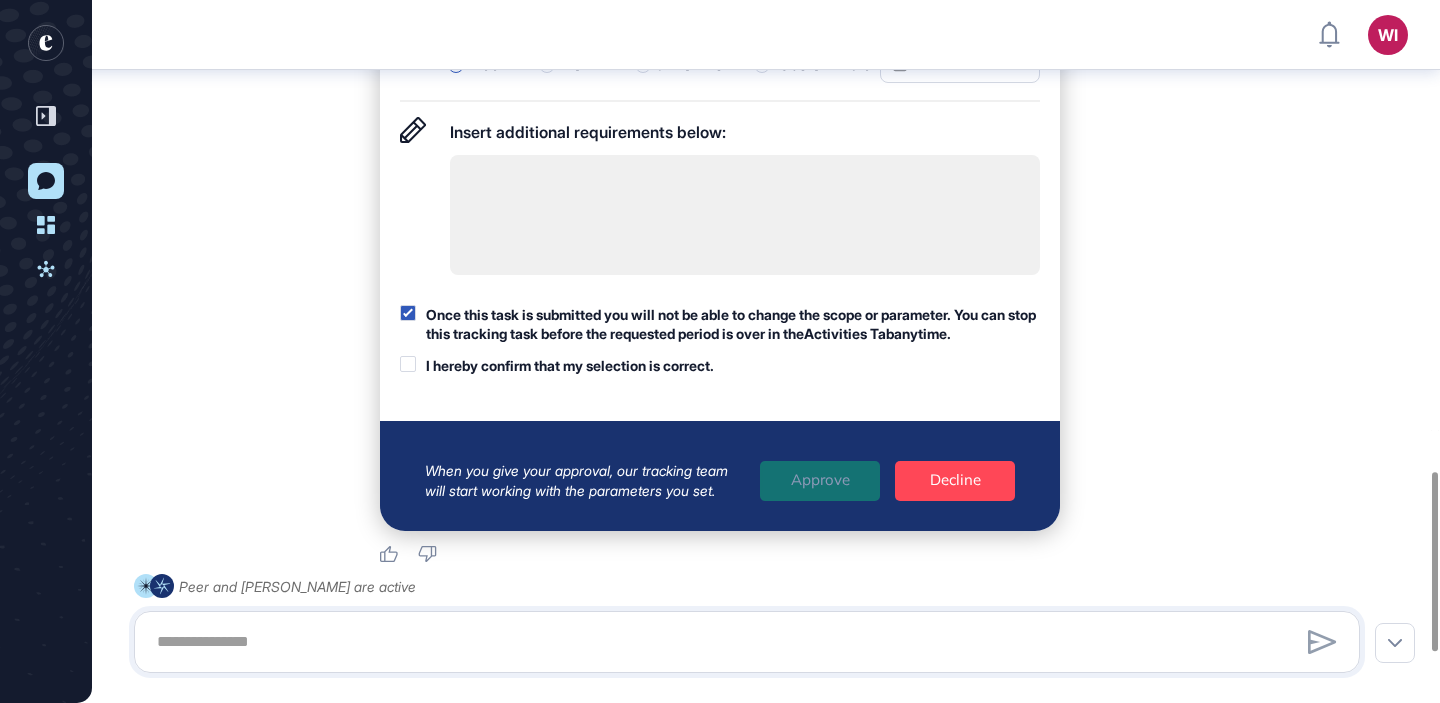 click on "I hereby confirm that my selection is correct." at bounding box center [570, 366] 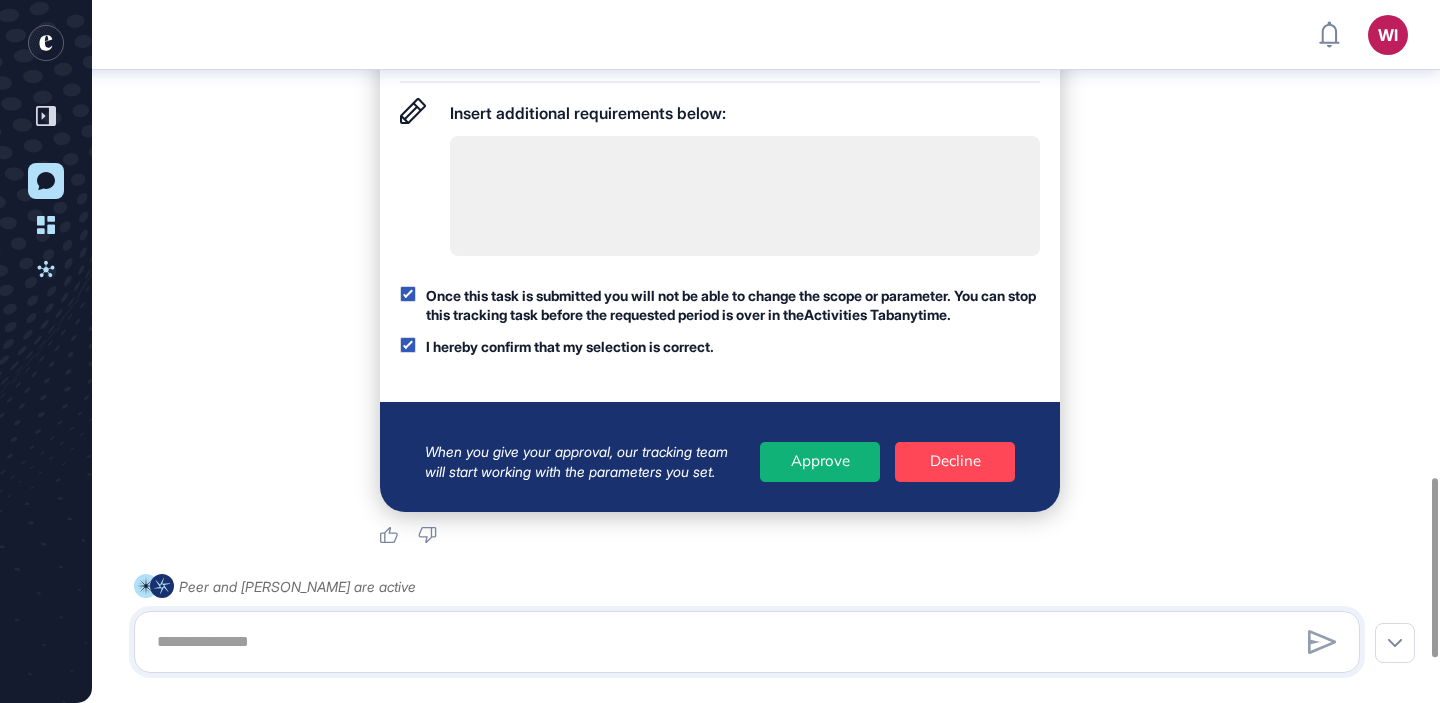 scroll, scrollTop: 1870, scrollLeft: 0, axis: vertical 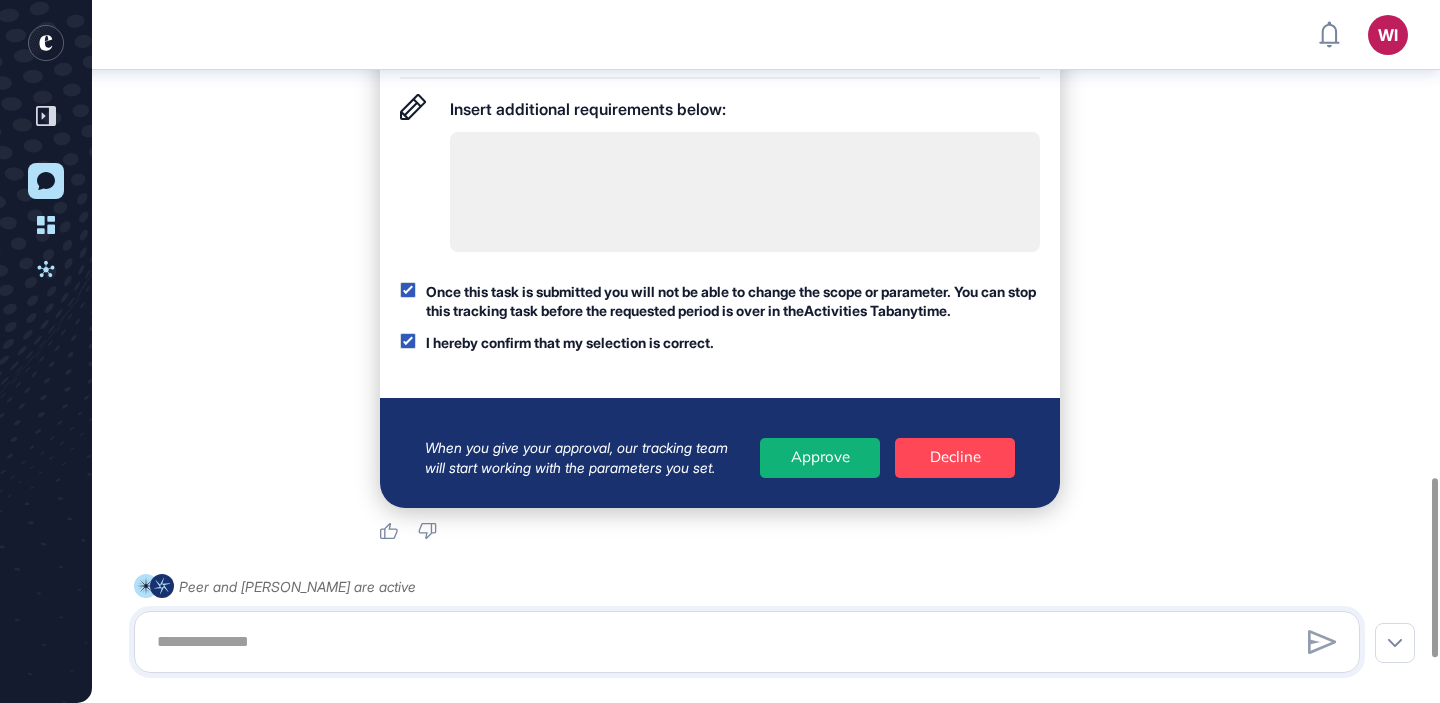 click on "Approve" at bounding box center [820, 458] 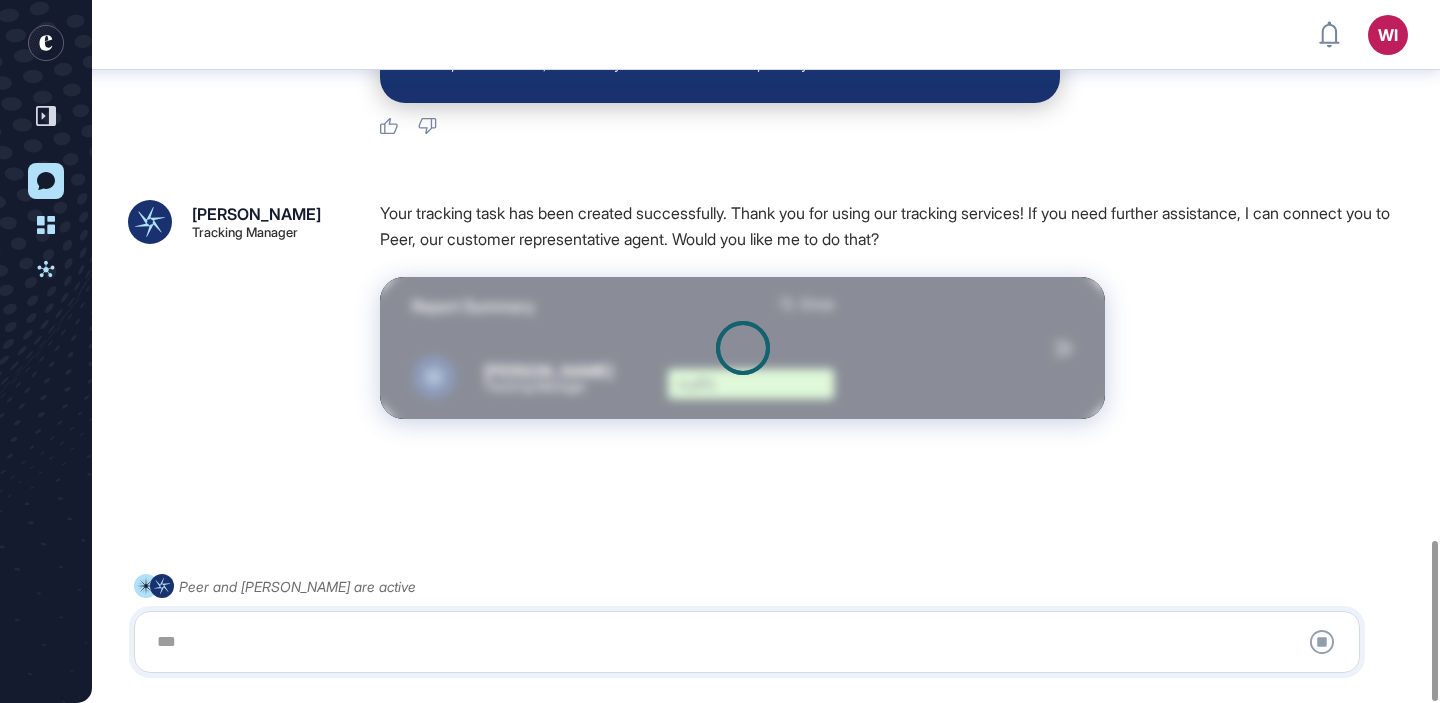scroll, scrollTop: 2368, scrollLeft: 0, axis: vertical 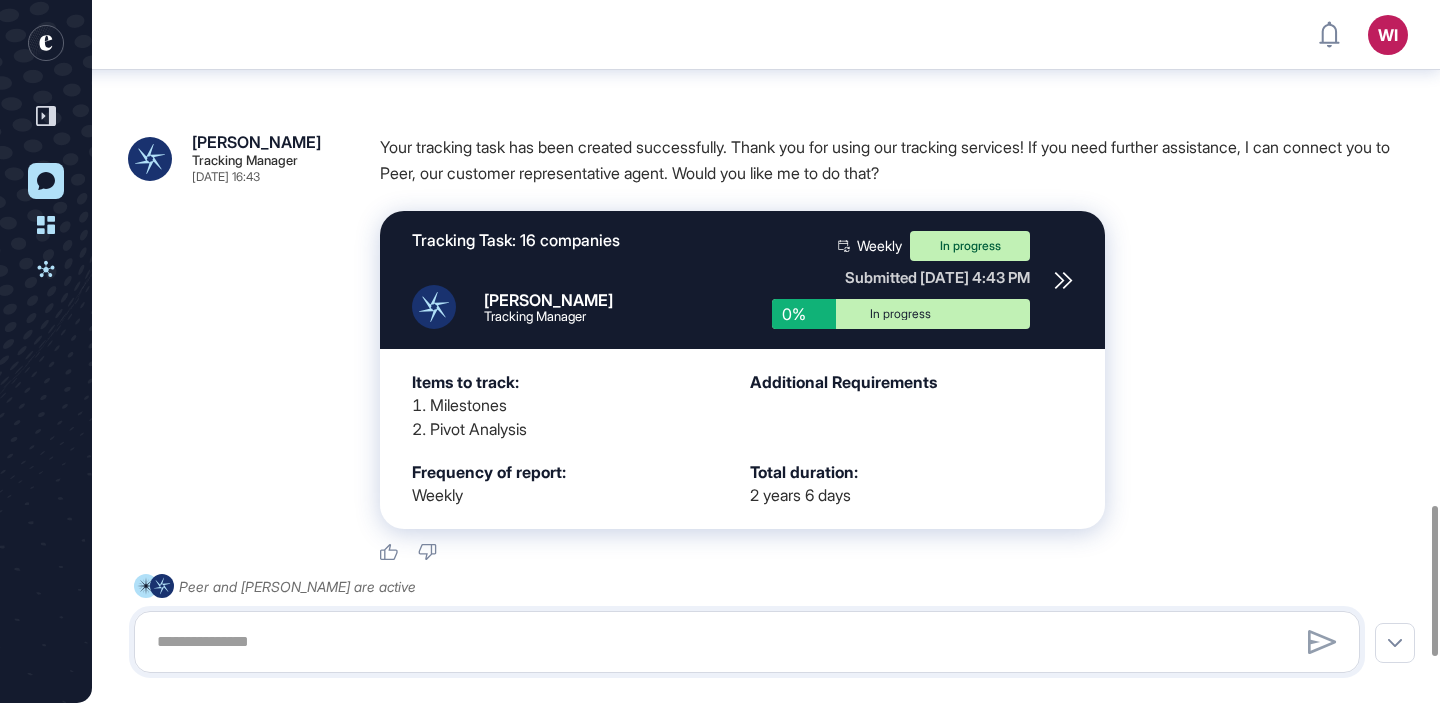 click 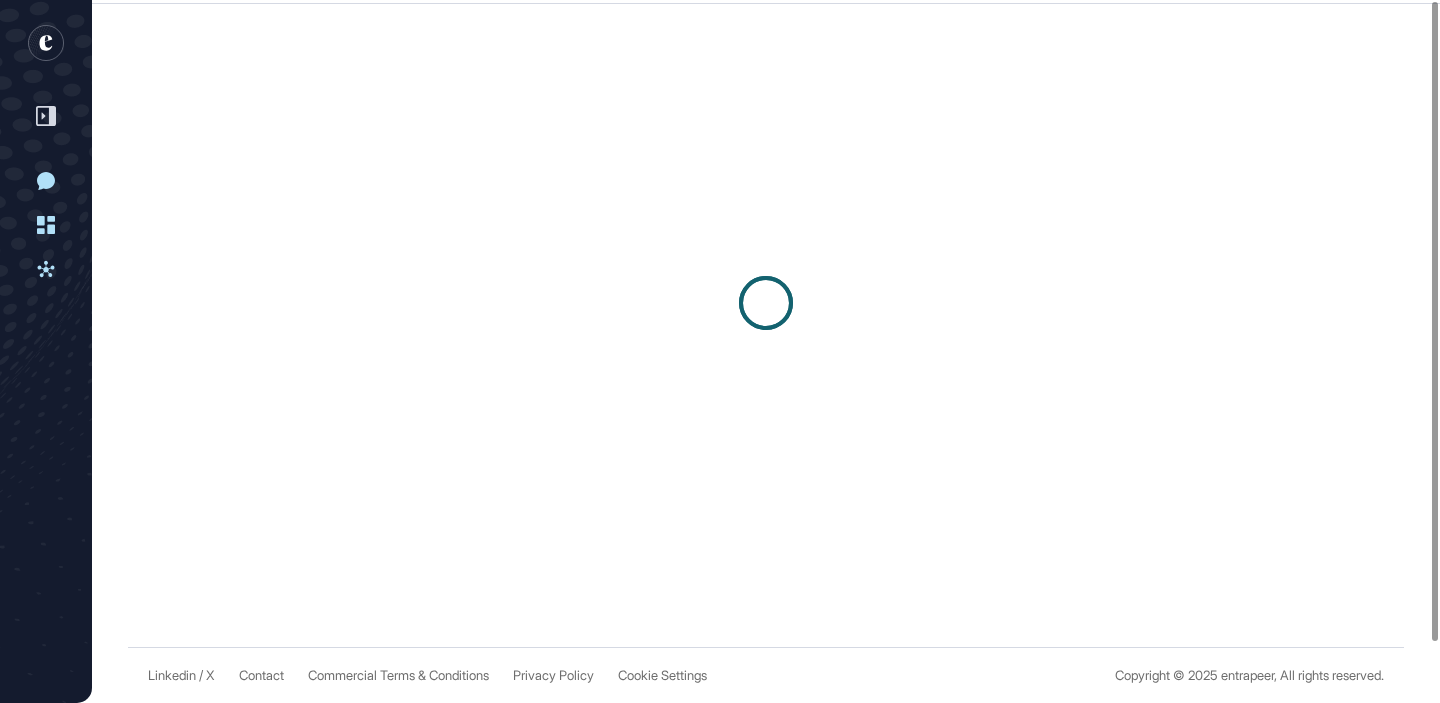 scroll, scrollTop: 0, scrollLeft: 0, axis: both 